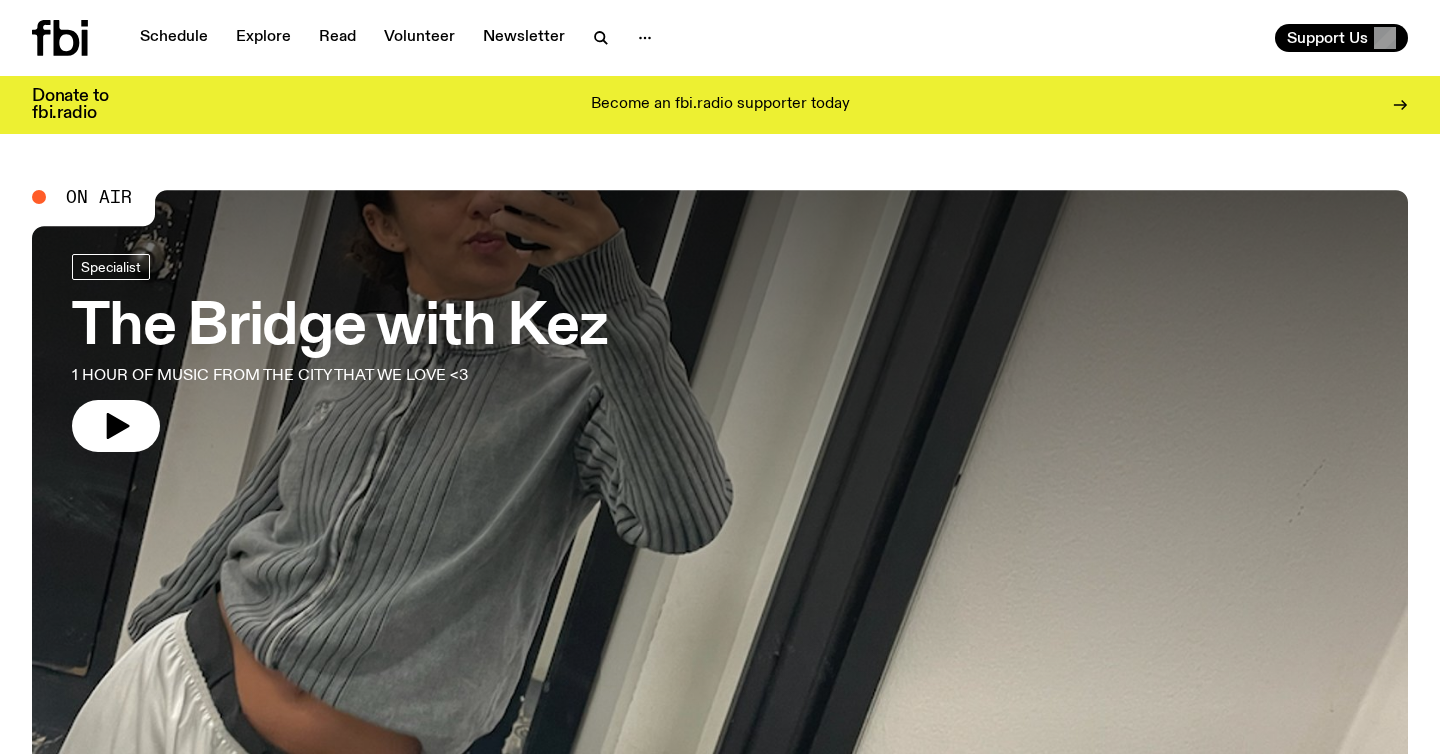 scroll, scrollTop: 0, scrollLeft: 0, axis: both 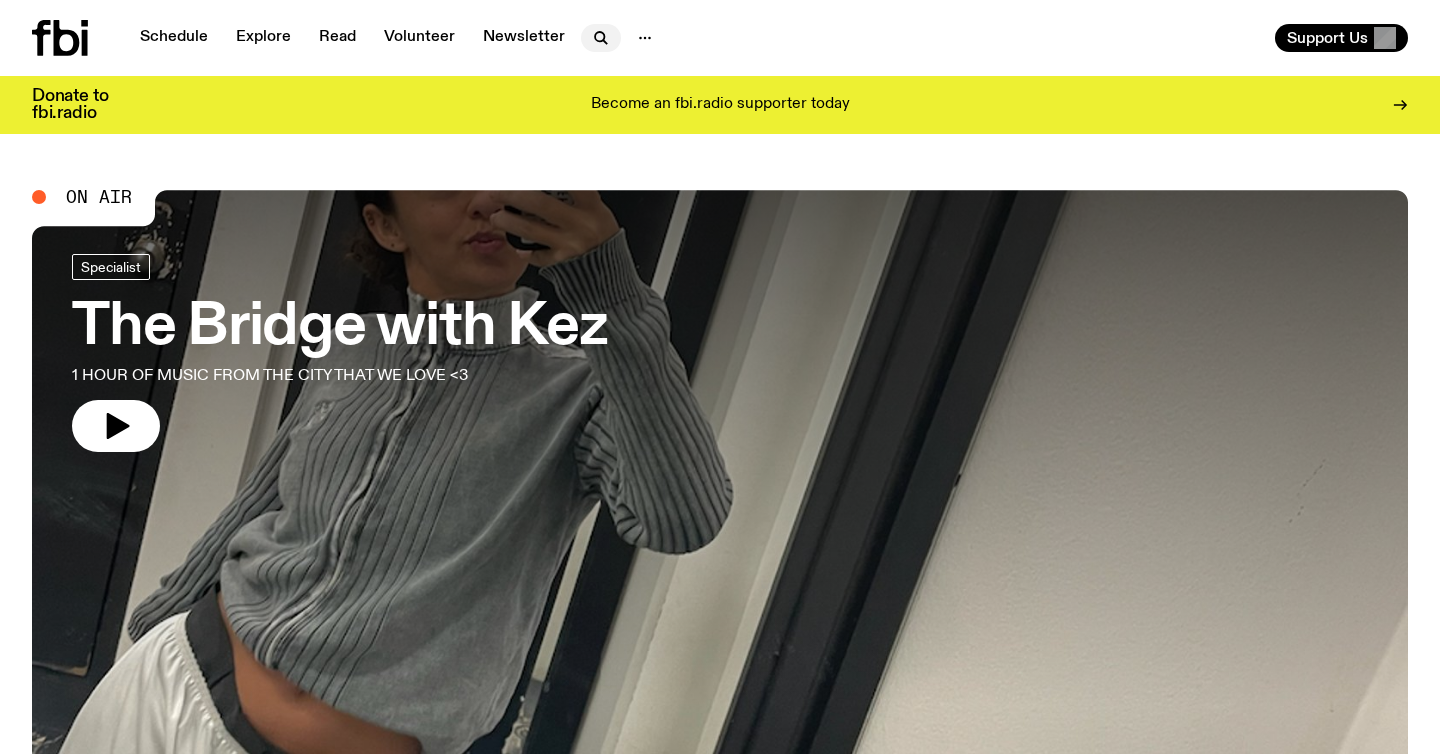click 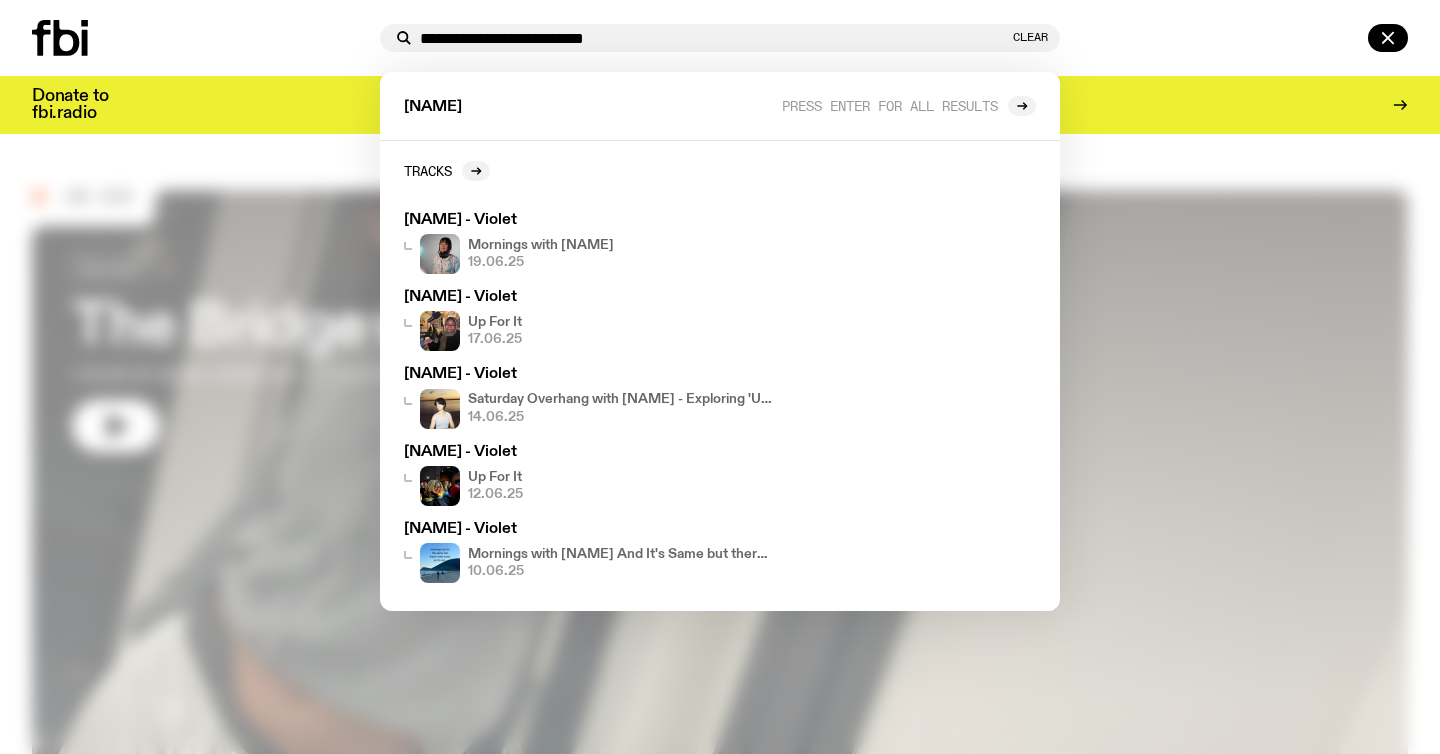 type on "**********" 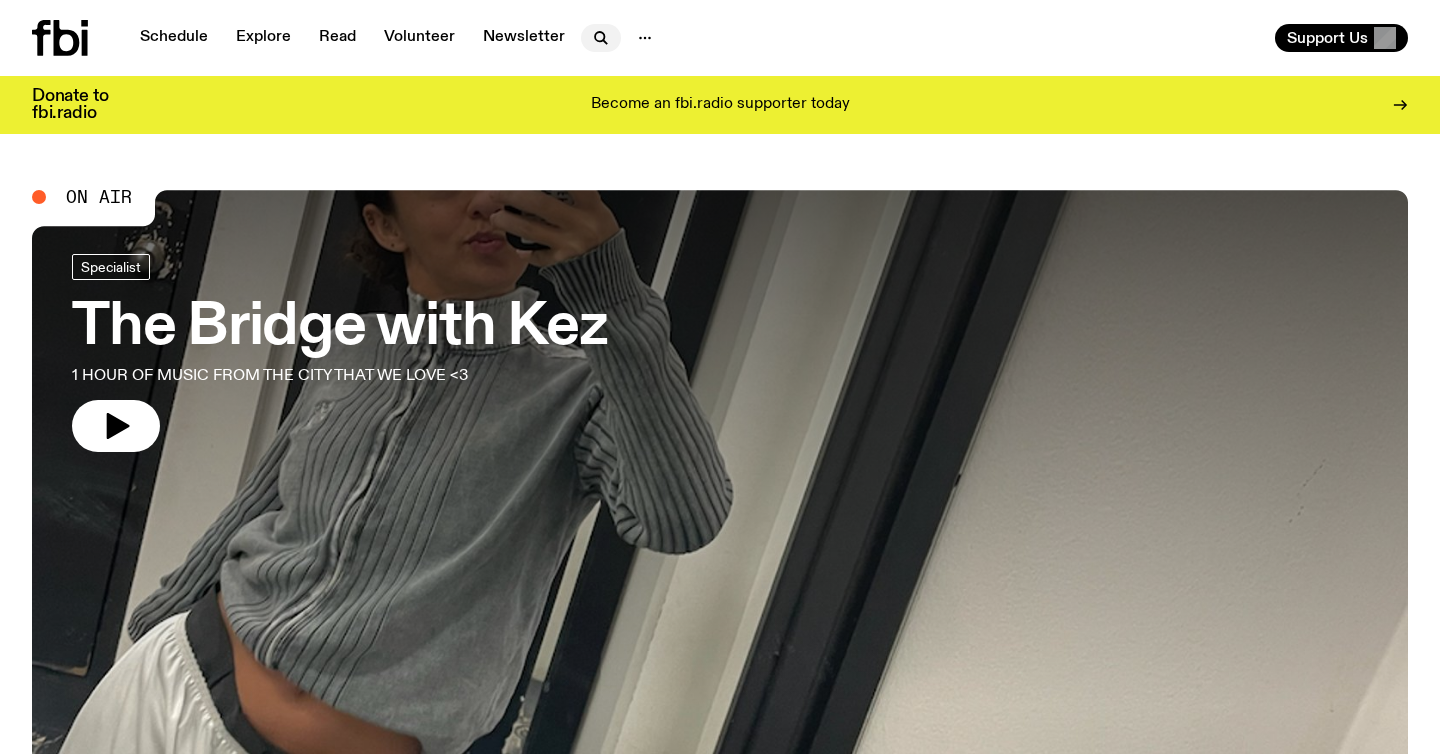 scroll, scrollTop: 0, scrollLeft: 0, axis: both 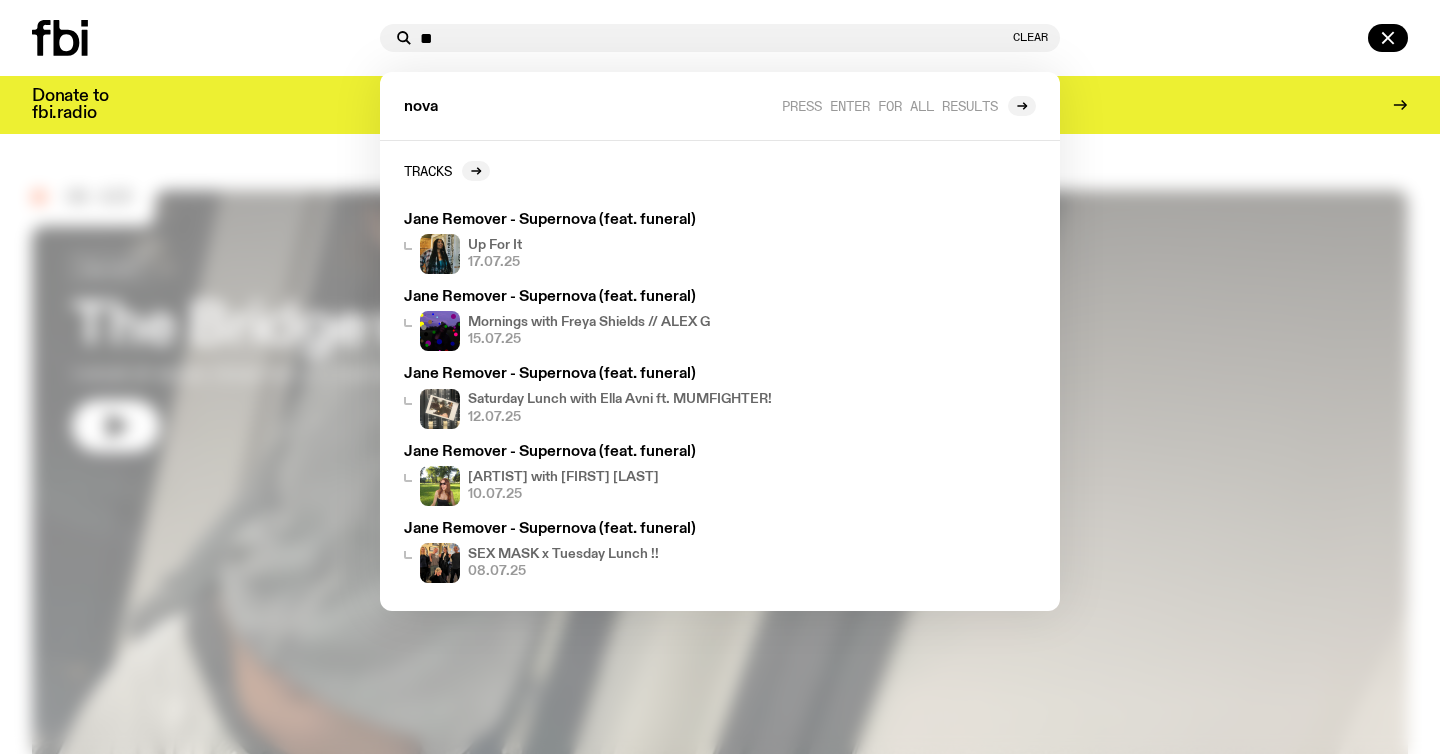 type on "*" 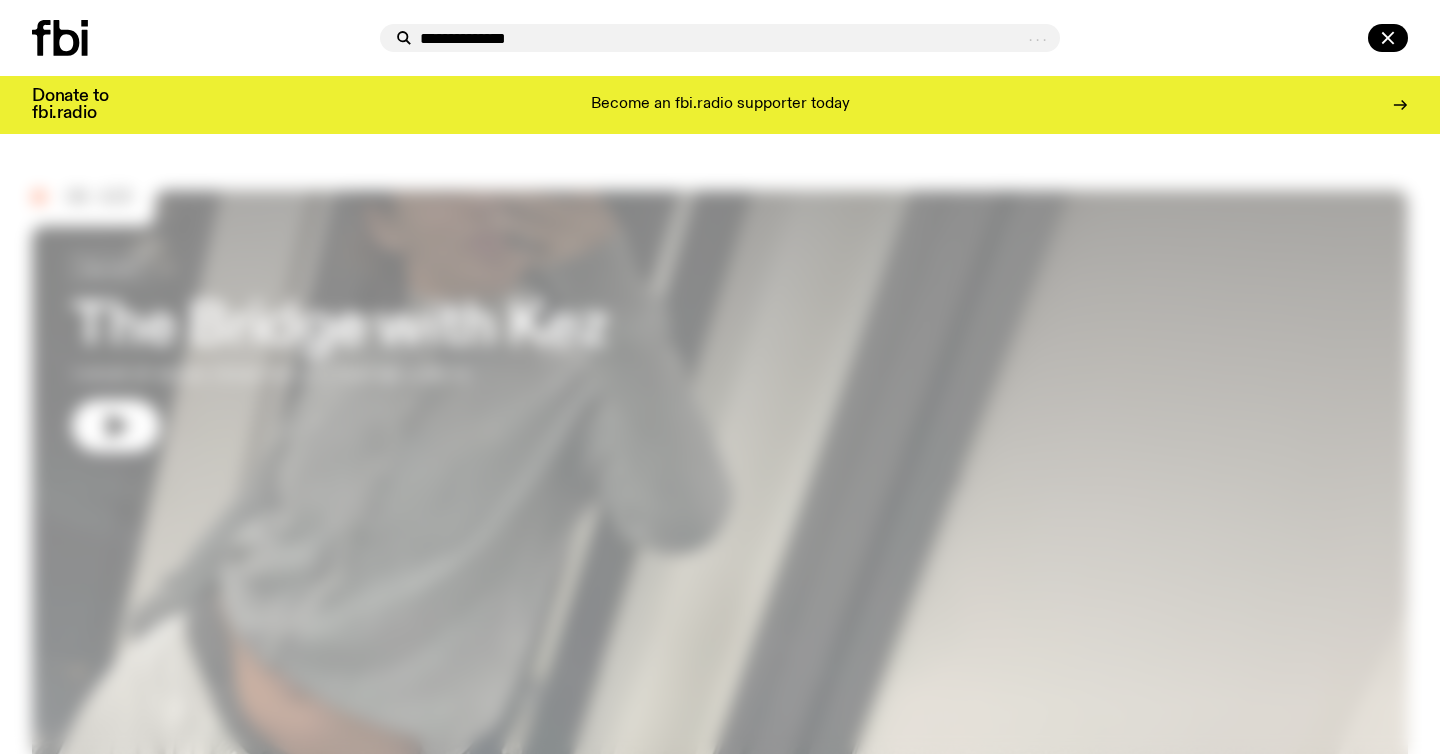 type on "**********" 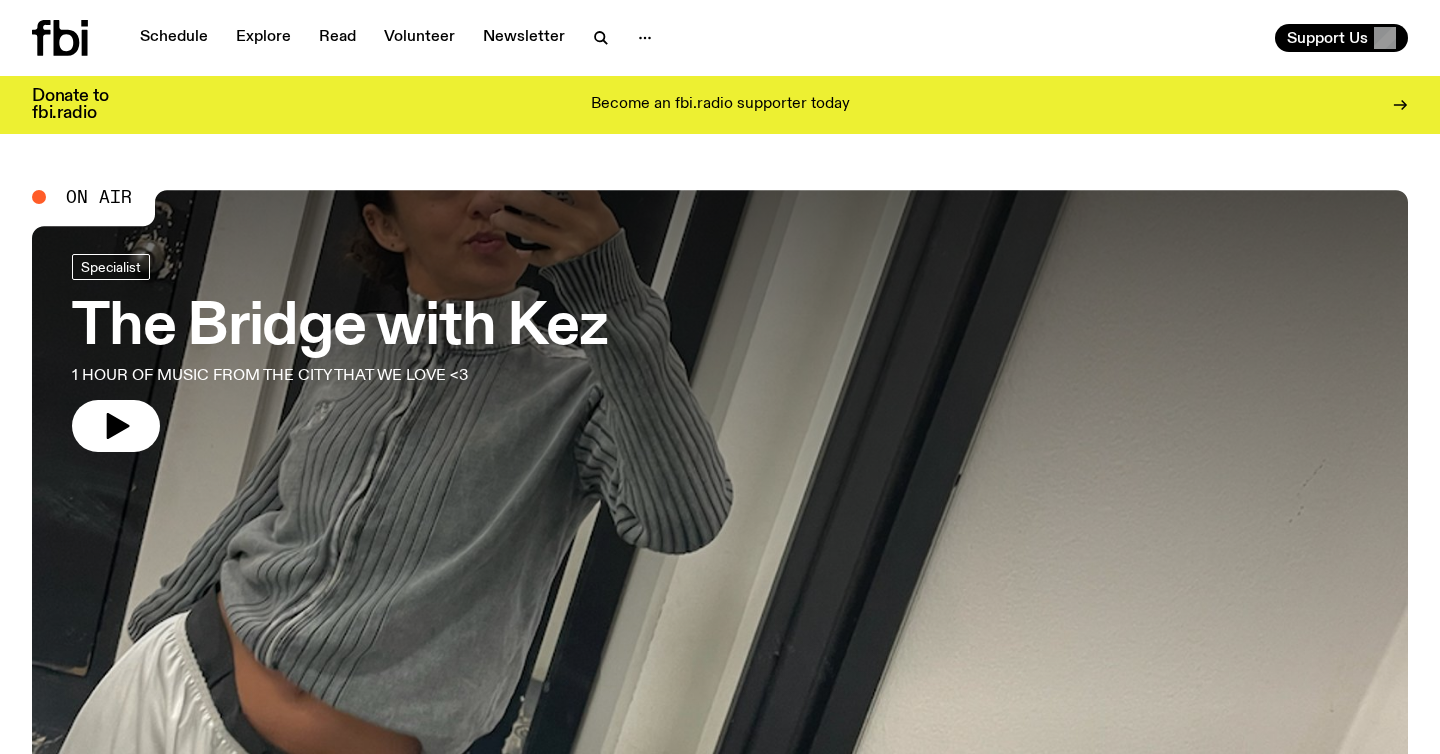 scroll, scrollTop: 0, scrollLeft: 0, axis: both 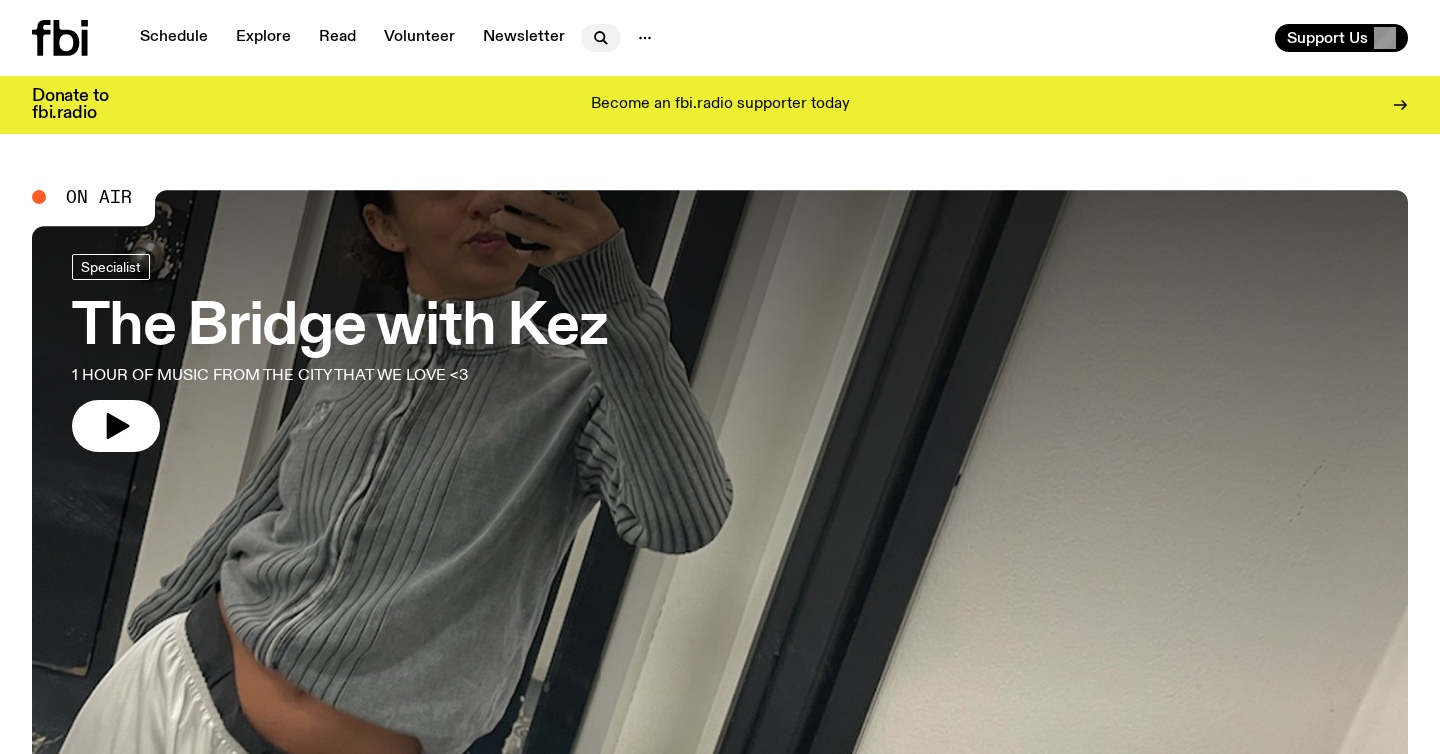 click 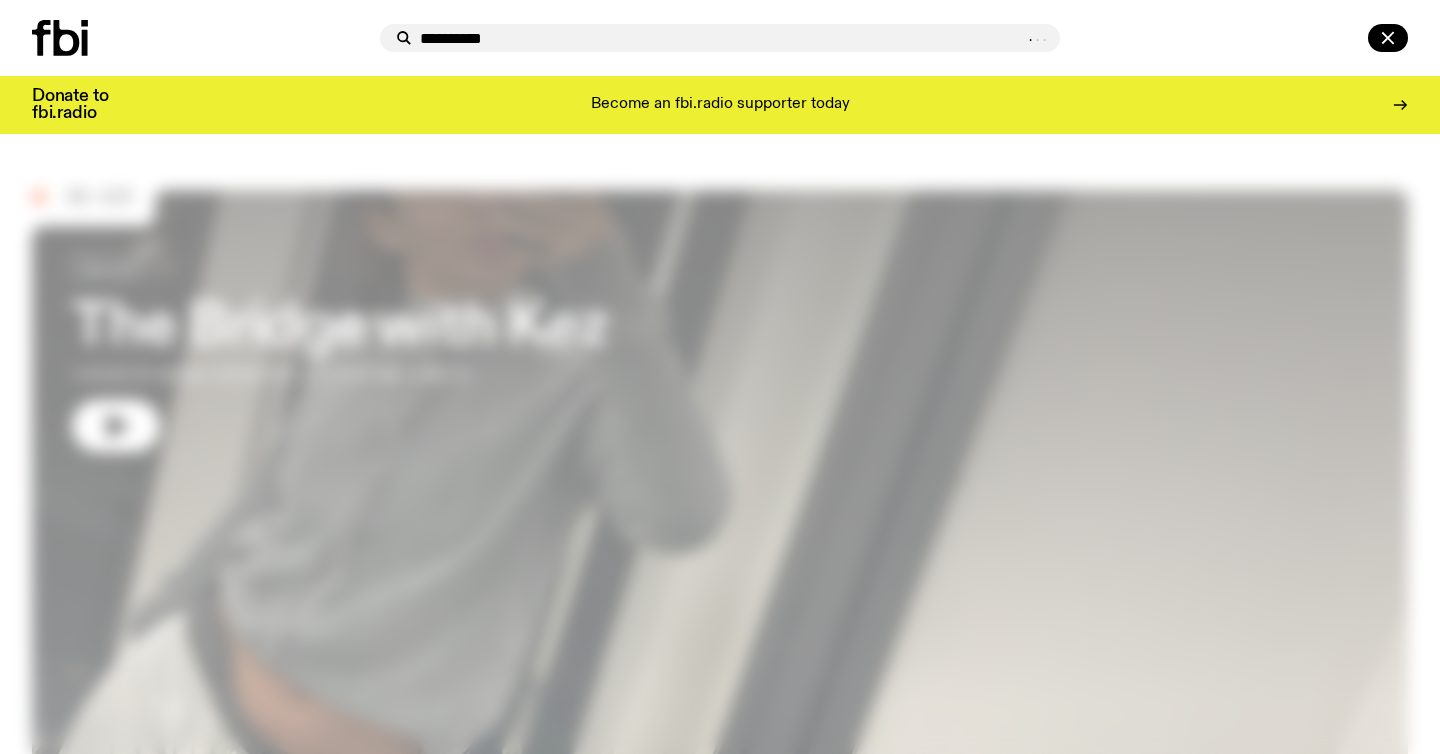 type on "**********" 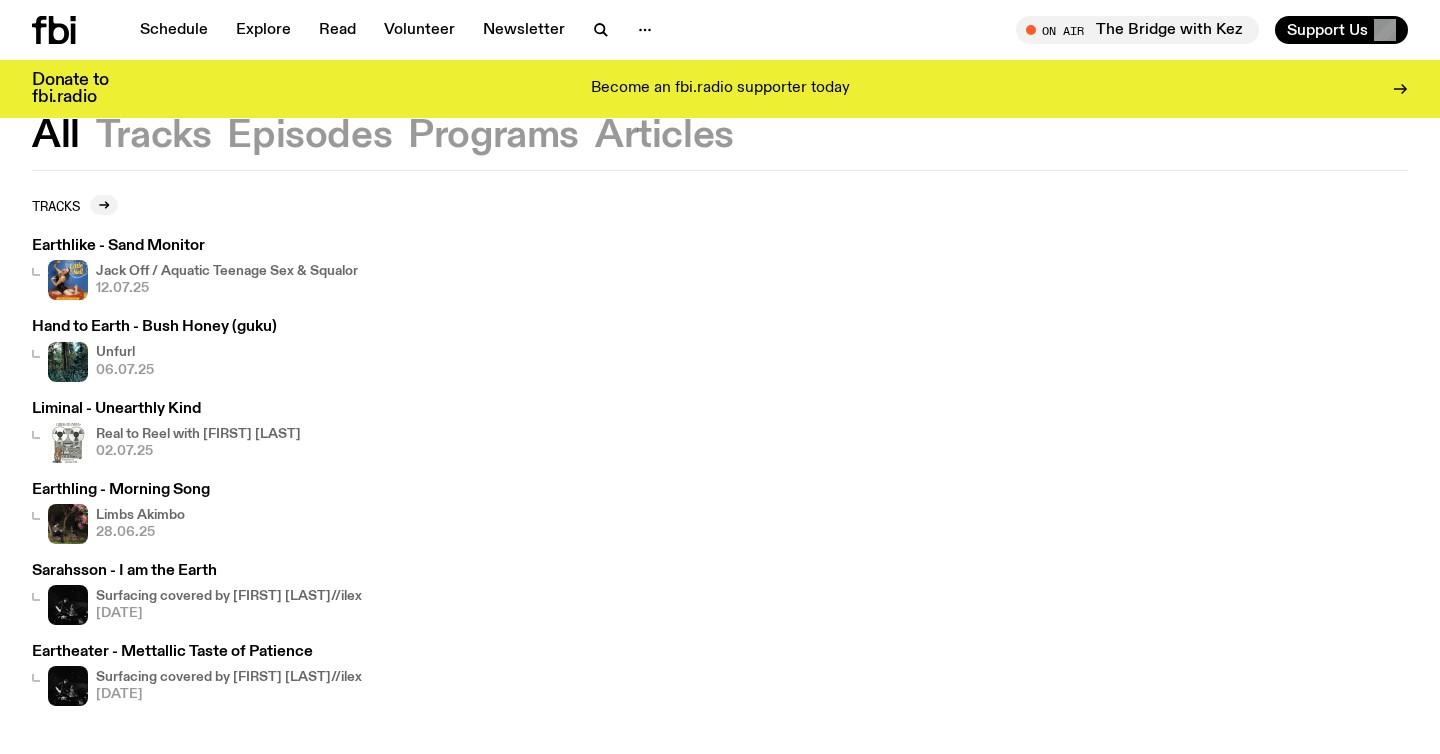 scroll, scrollTop: 0, scrollLeft: 0, axis: both 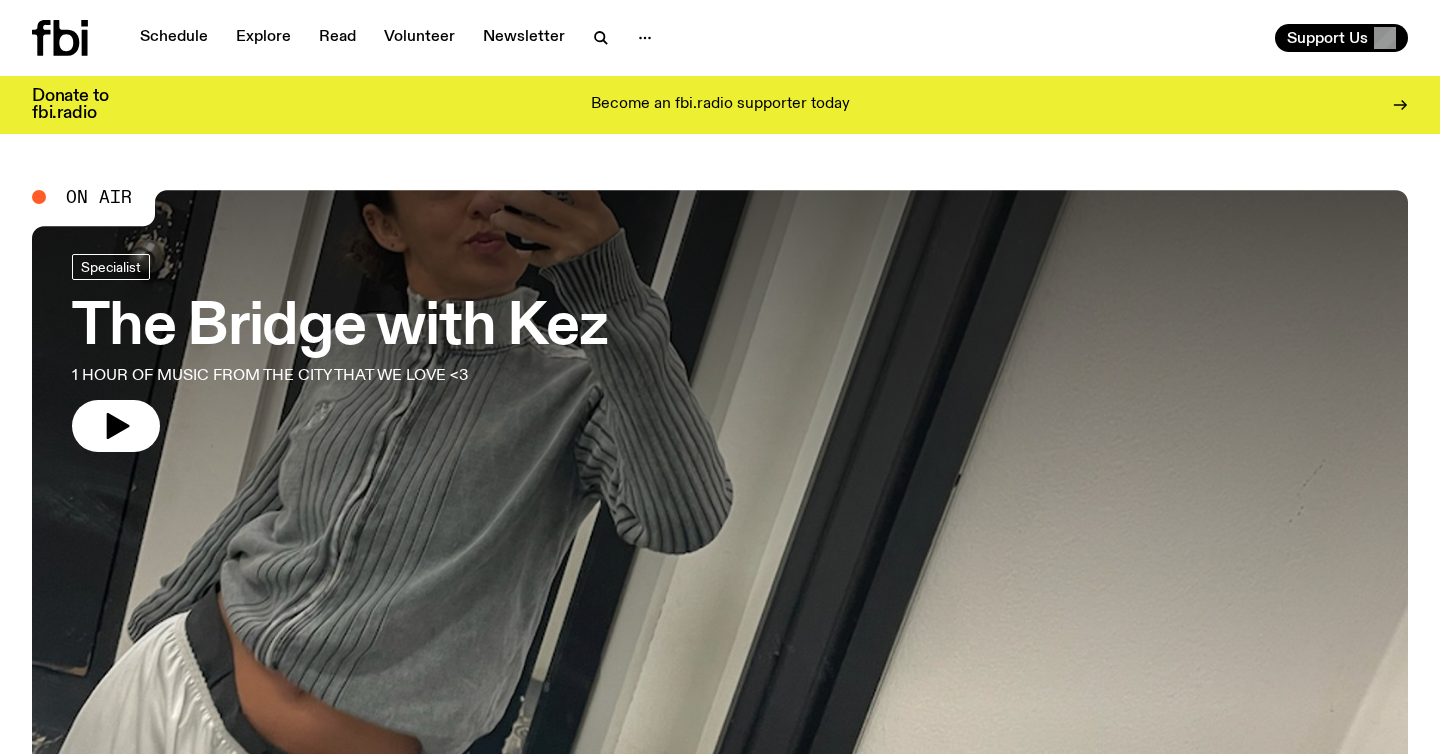 click on "Schedule Explore Read Volunteer Newsletter" at bounding box center (372, 38) 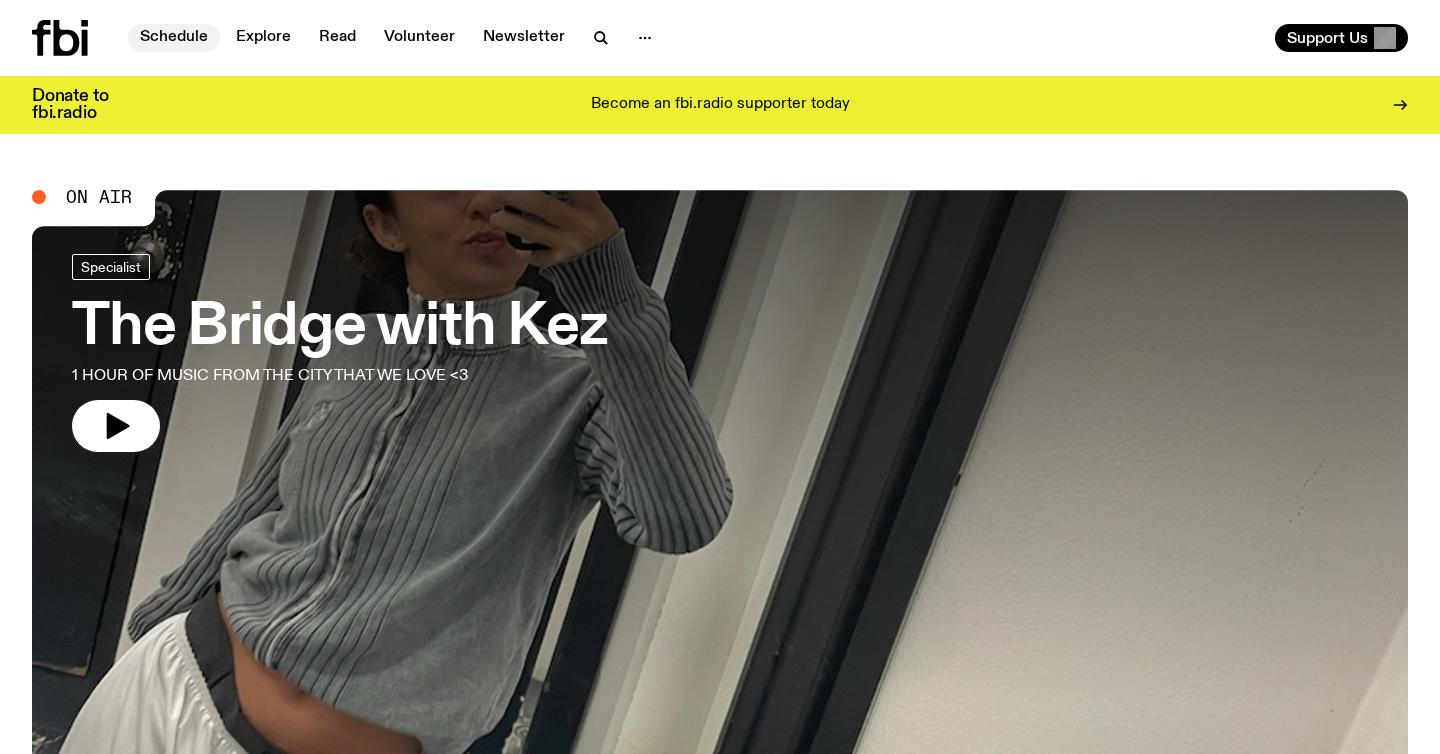 click on "Schedule" at bounding box center [174, 38] 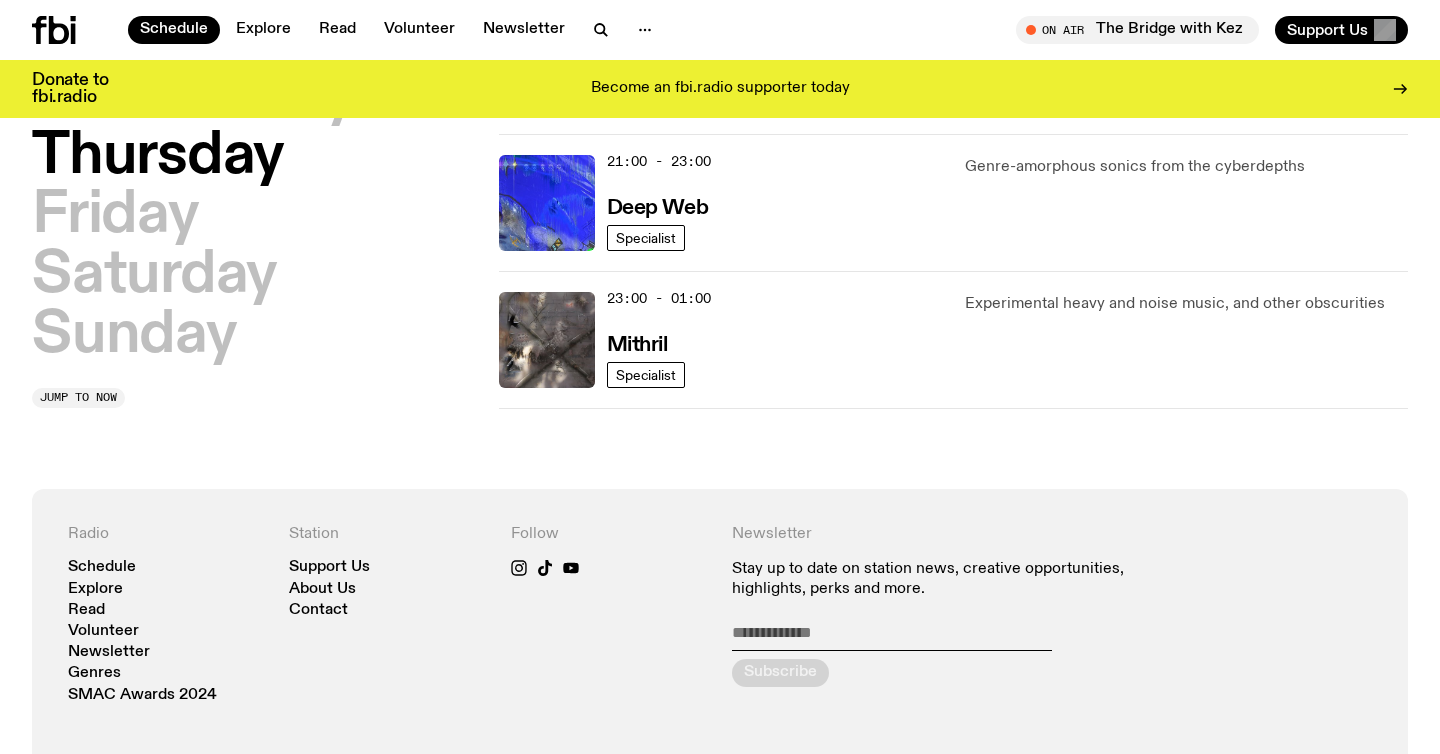 scroll, scrollTop: 1036, scrollLeft: 0, axis: vertical 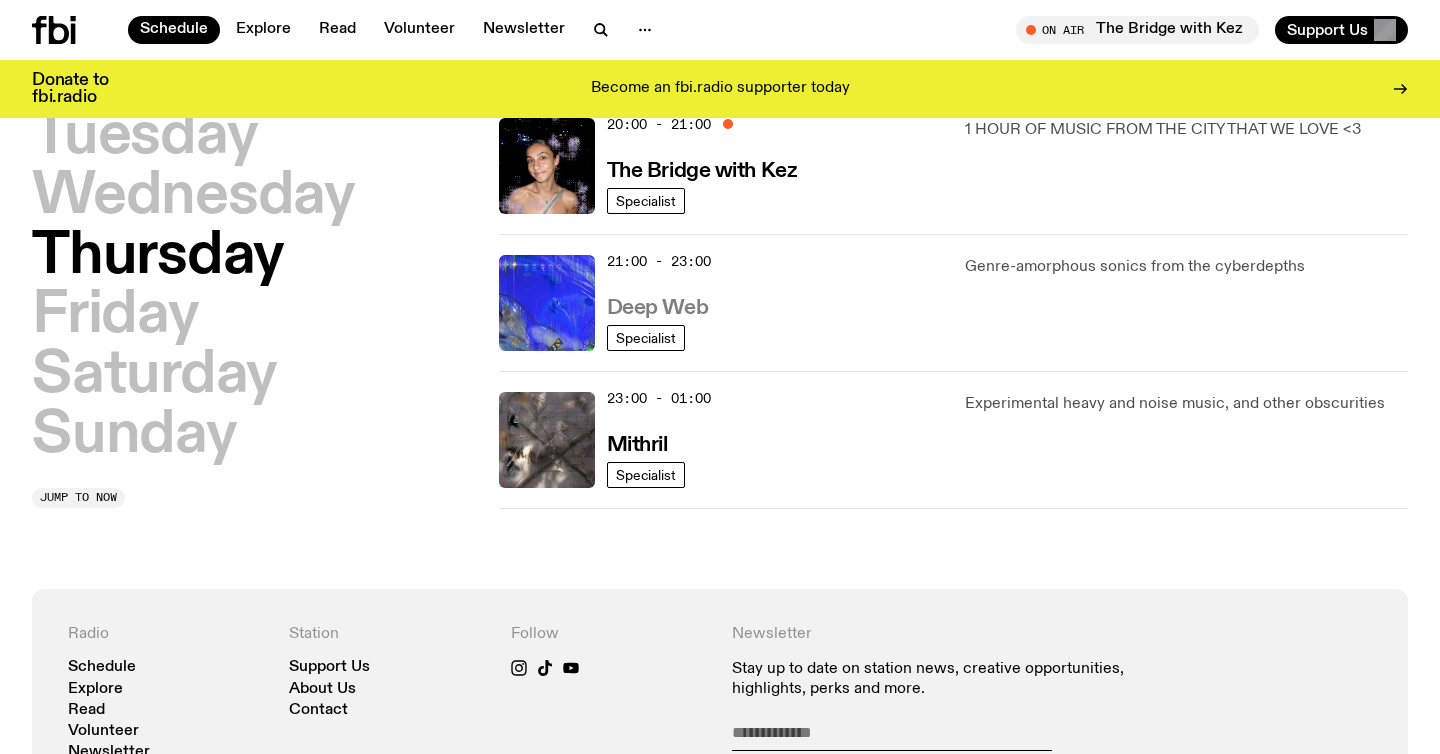 click on "Deep Web" at bounding box center [657, 308] 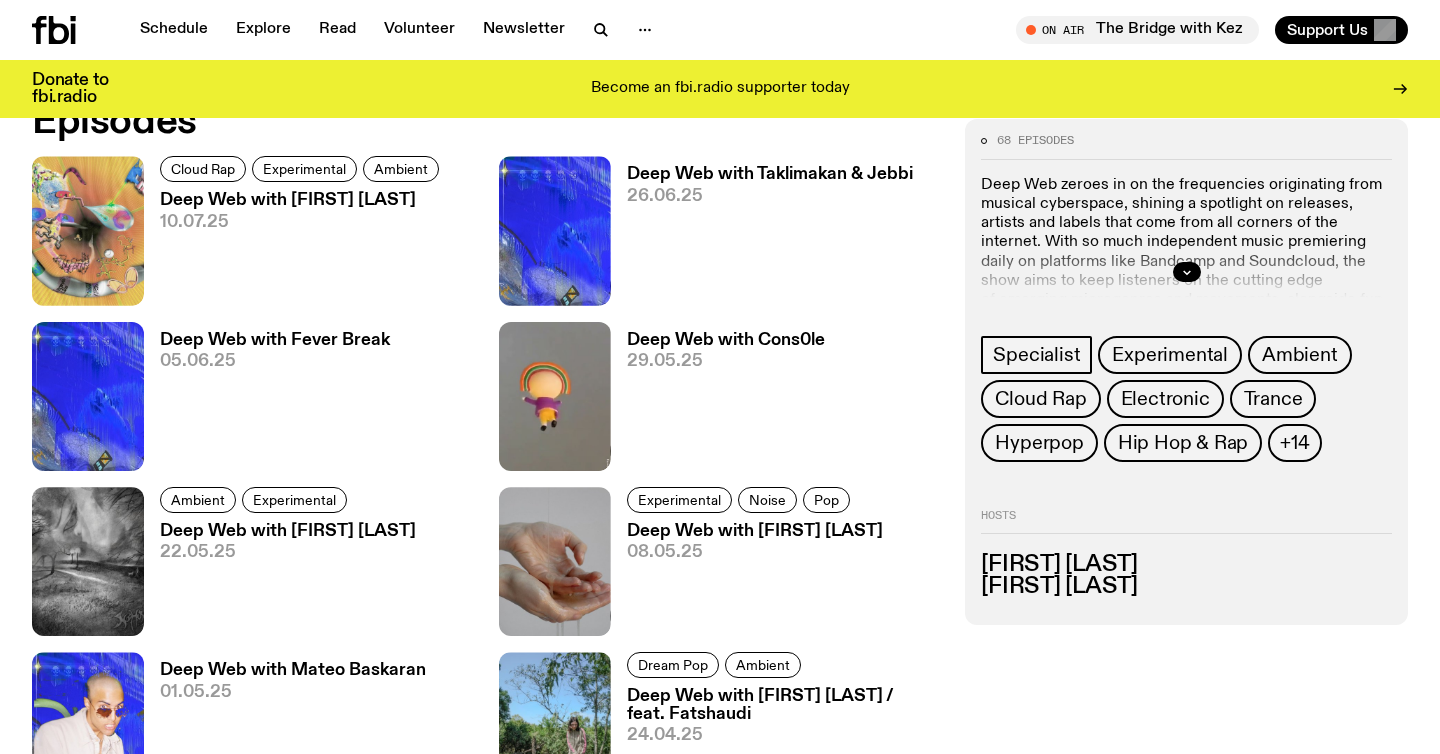 scroll, scrollTop: 986, scrollLeft: 0, axis: vertical 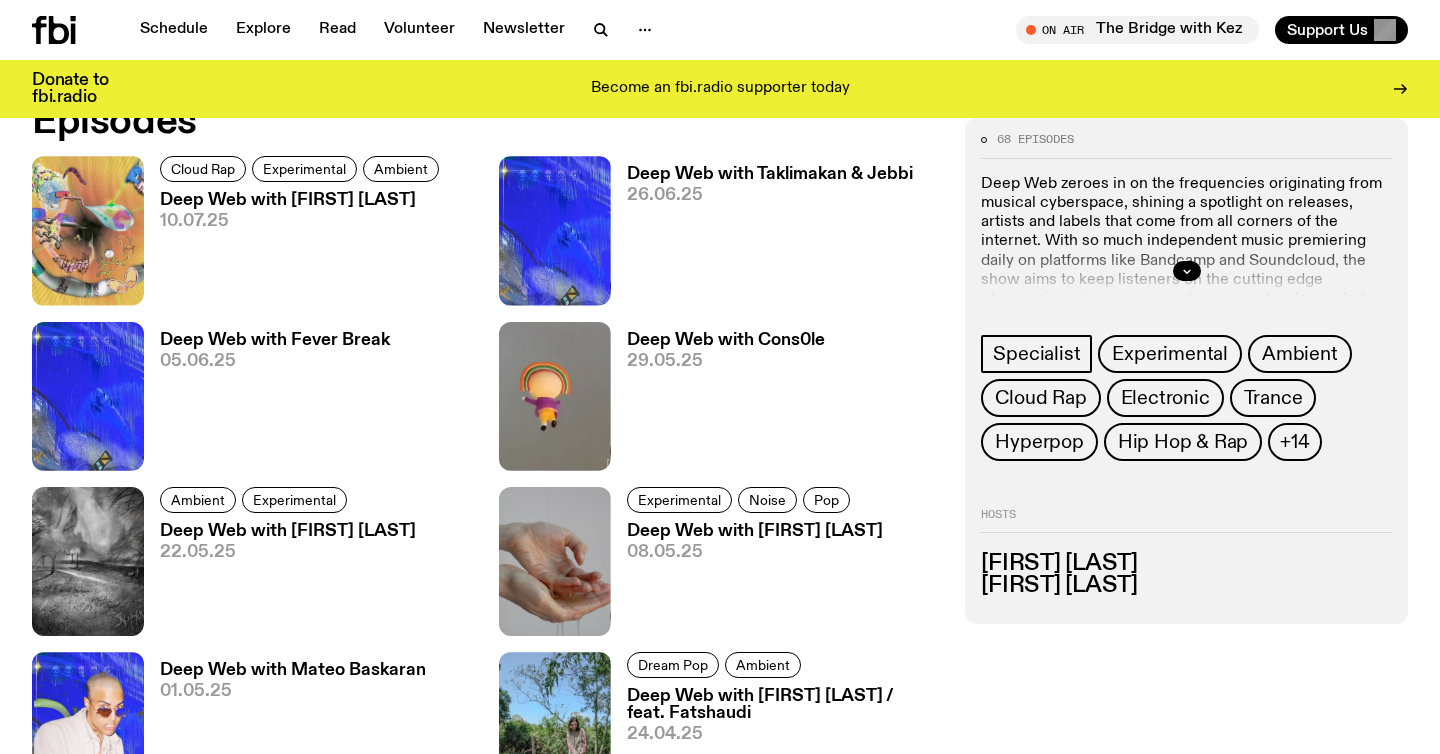 click on "Deep Web with [NAME] [LAST]" at bounding box center (302, 200) 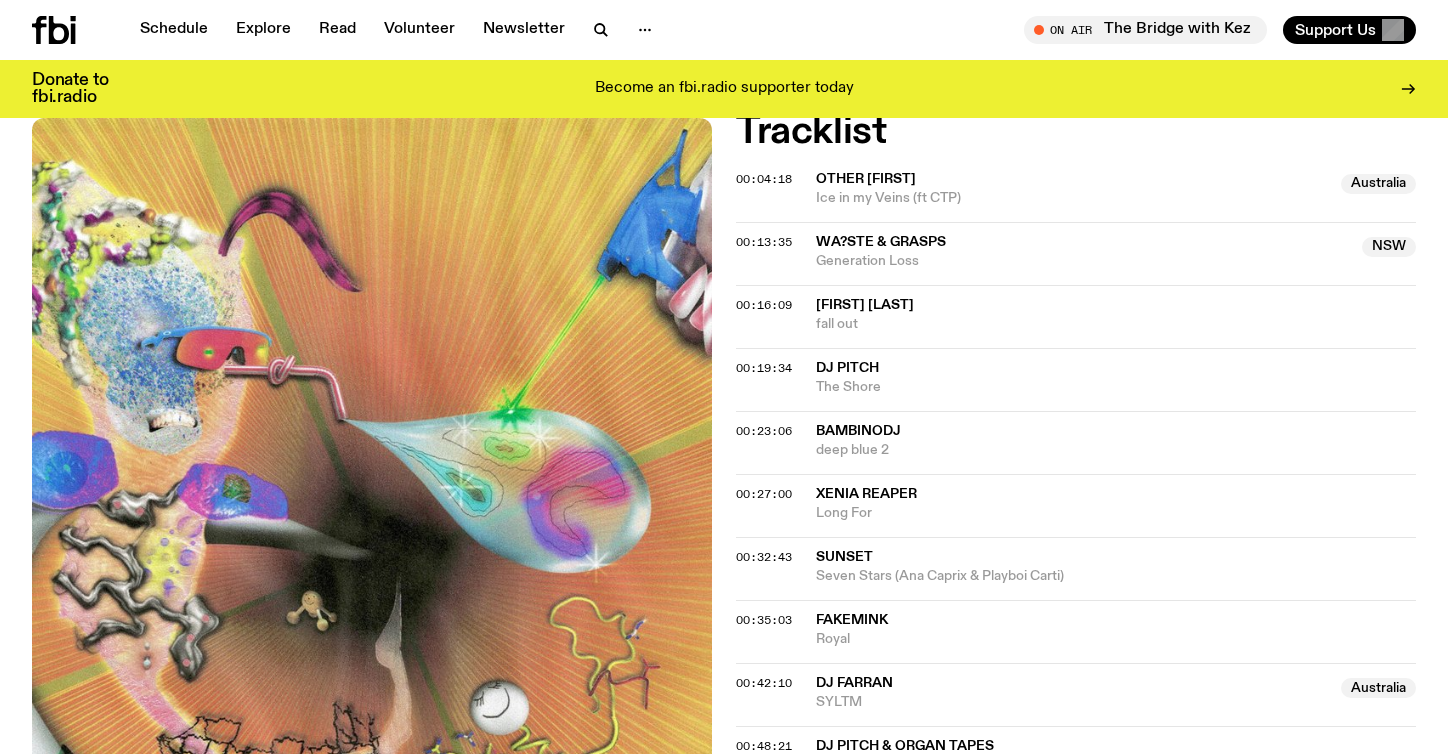 scroll, scrollTop: 776, scrollLeft: 0, axis: vertical 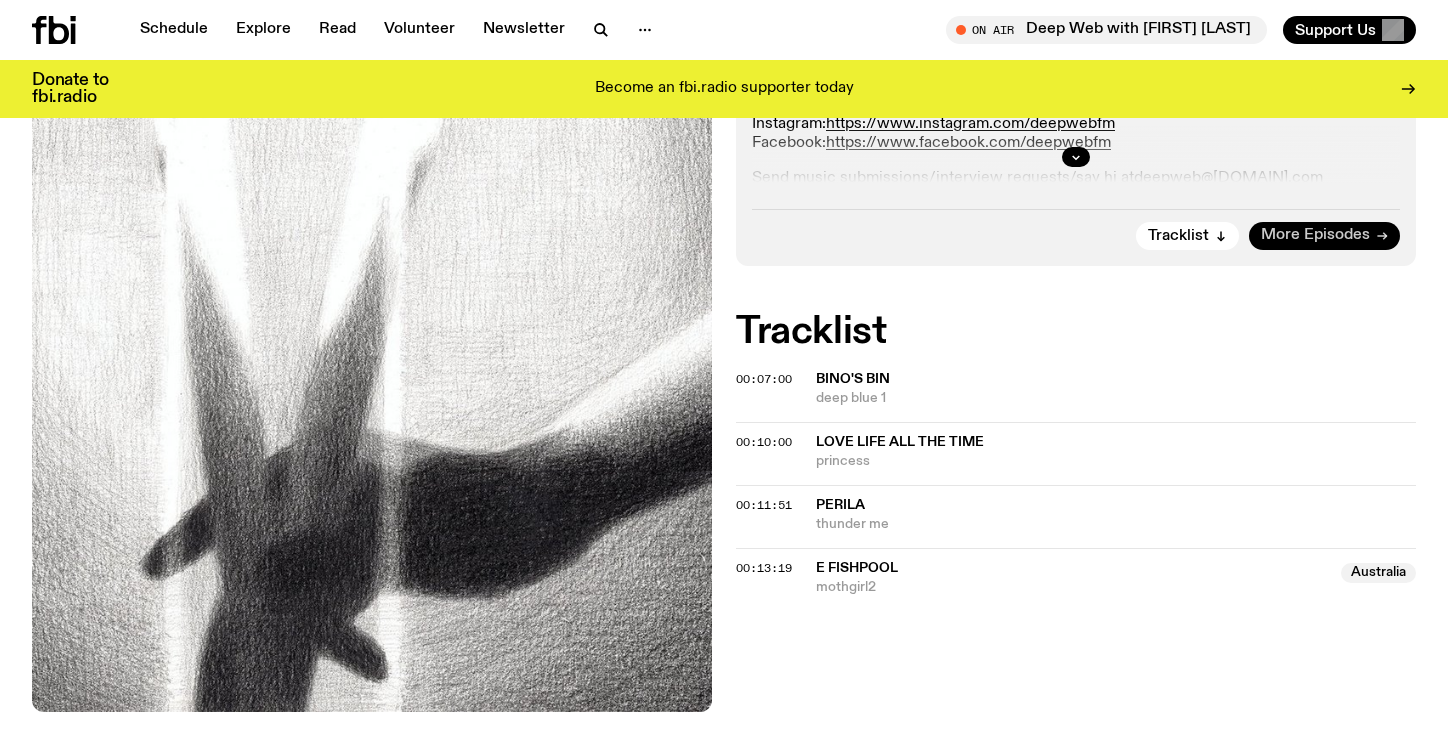 click on "More Episodes" at bounding box center (1315, 235) 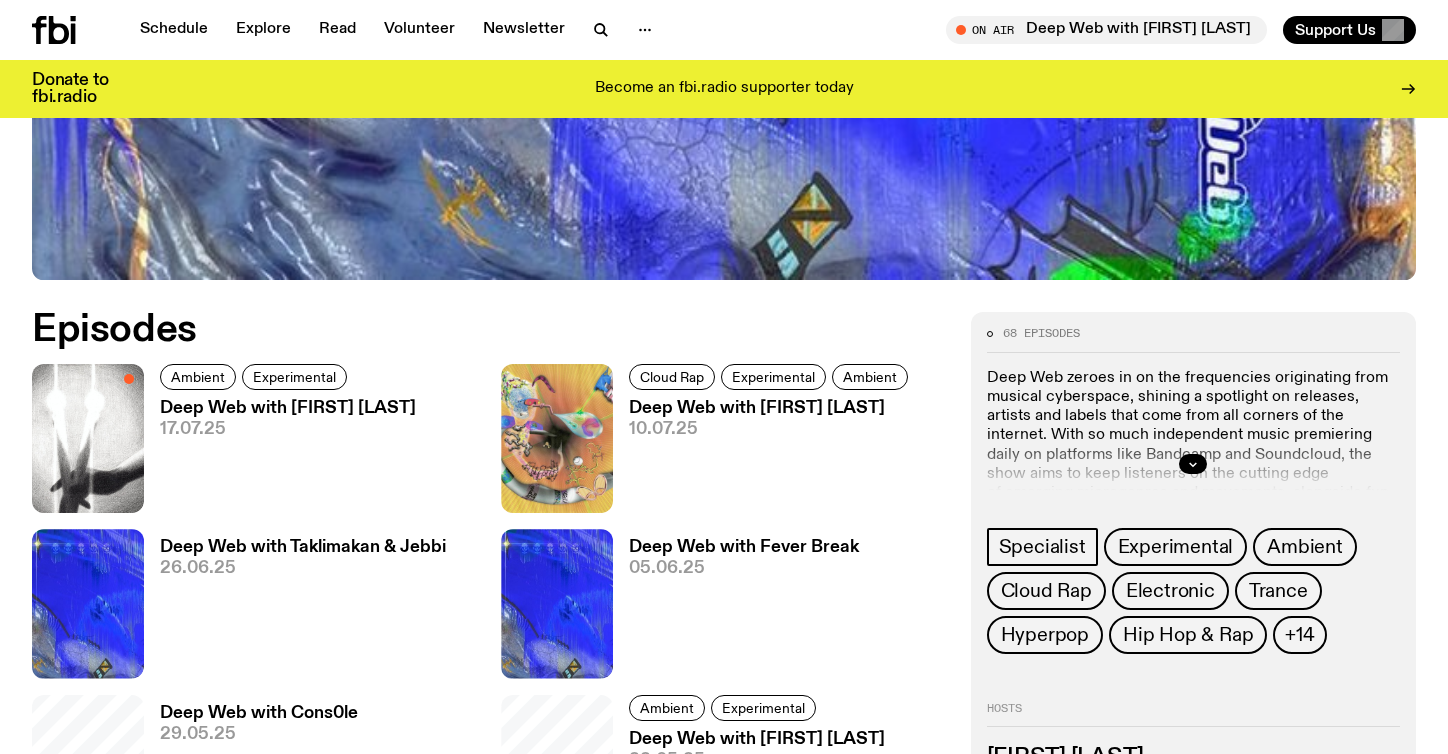 scroll, scrollTop: 791, scrollLeft: 0, axis: vertical 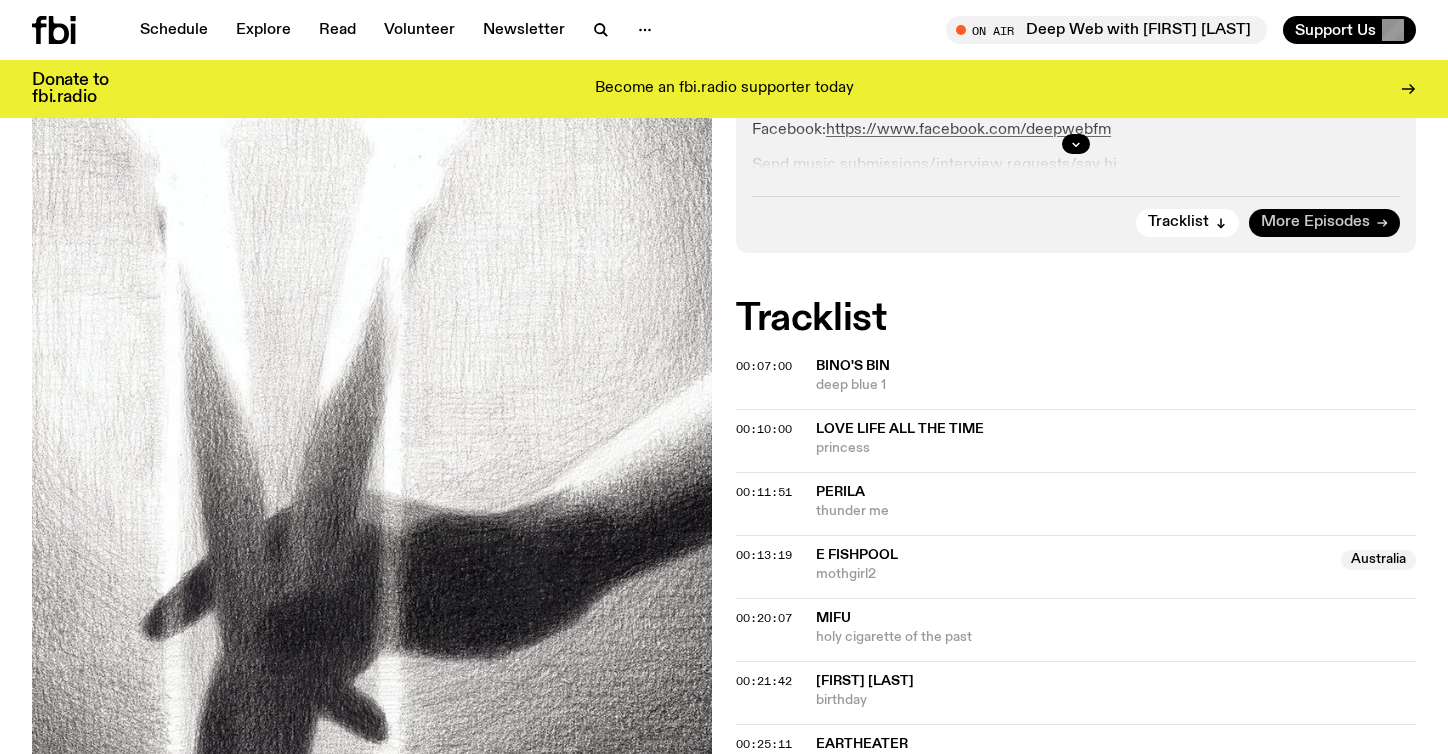 click on "More Episodes" at bounding box center (1324, 223) 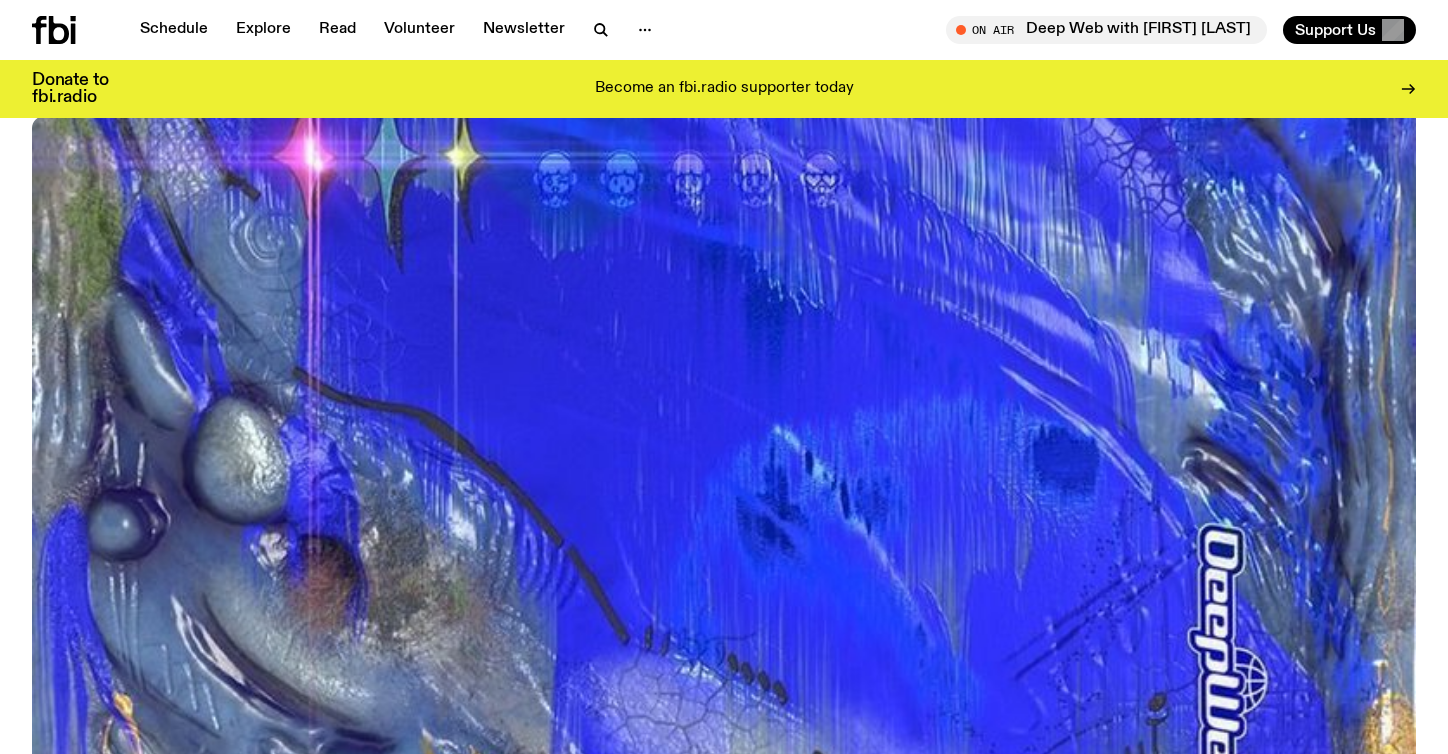 scroll, scrollTop: 199, scrollLeft: 0, axis: vertical 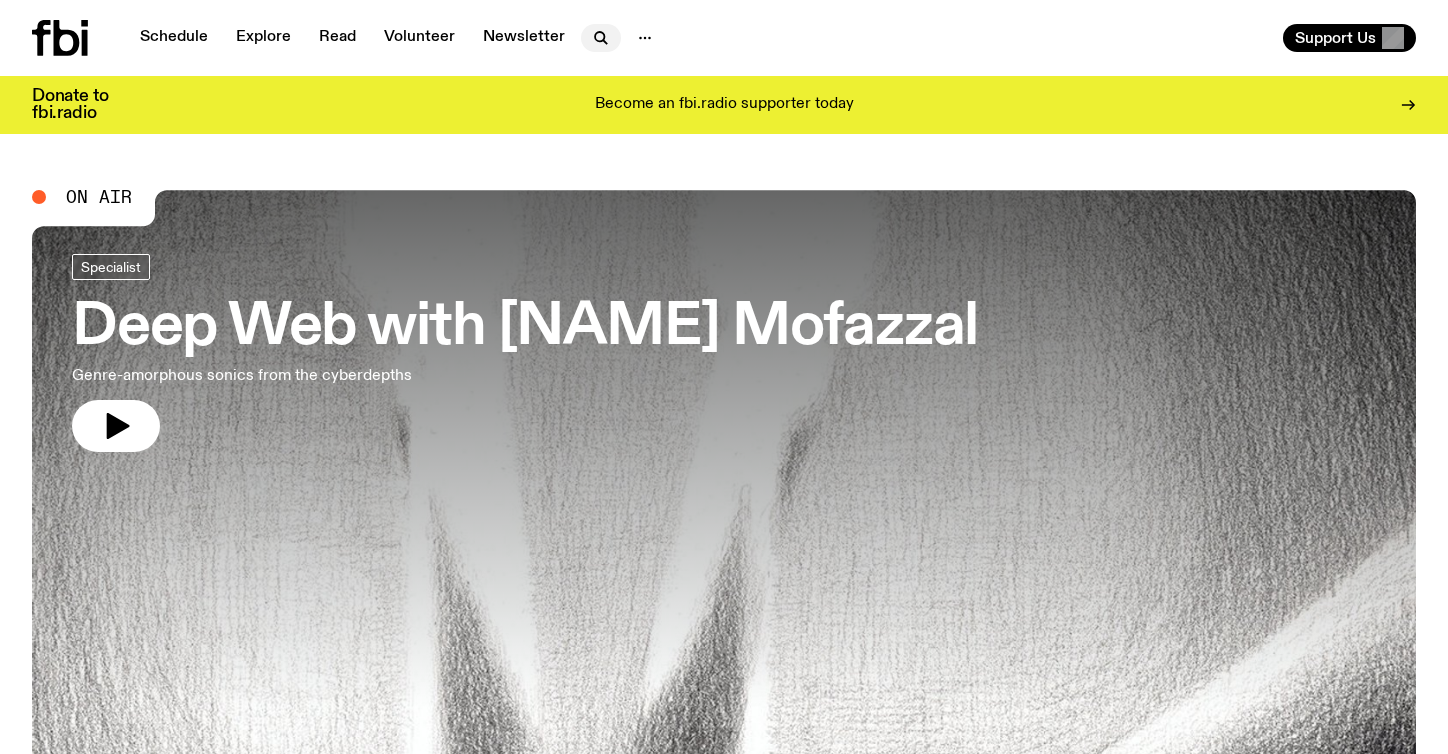 drag, startPoint x: 0, startPoint y: 0, endPoint x: 595, endPoint y: 29, distance: 595.7063 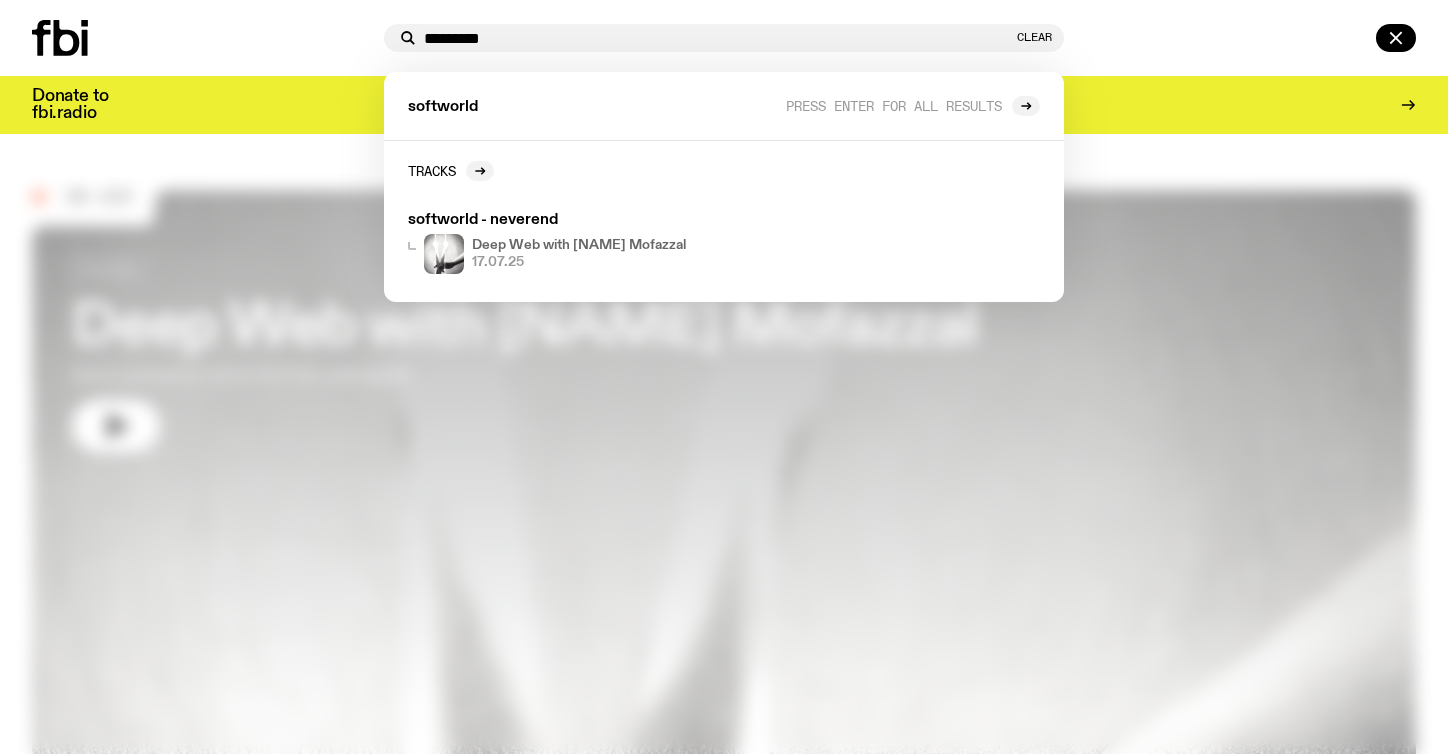 type on "*********" 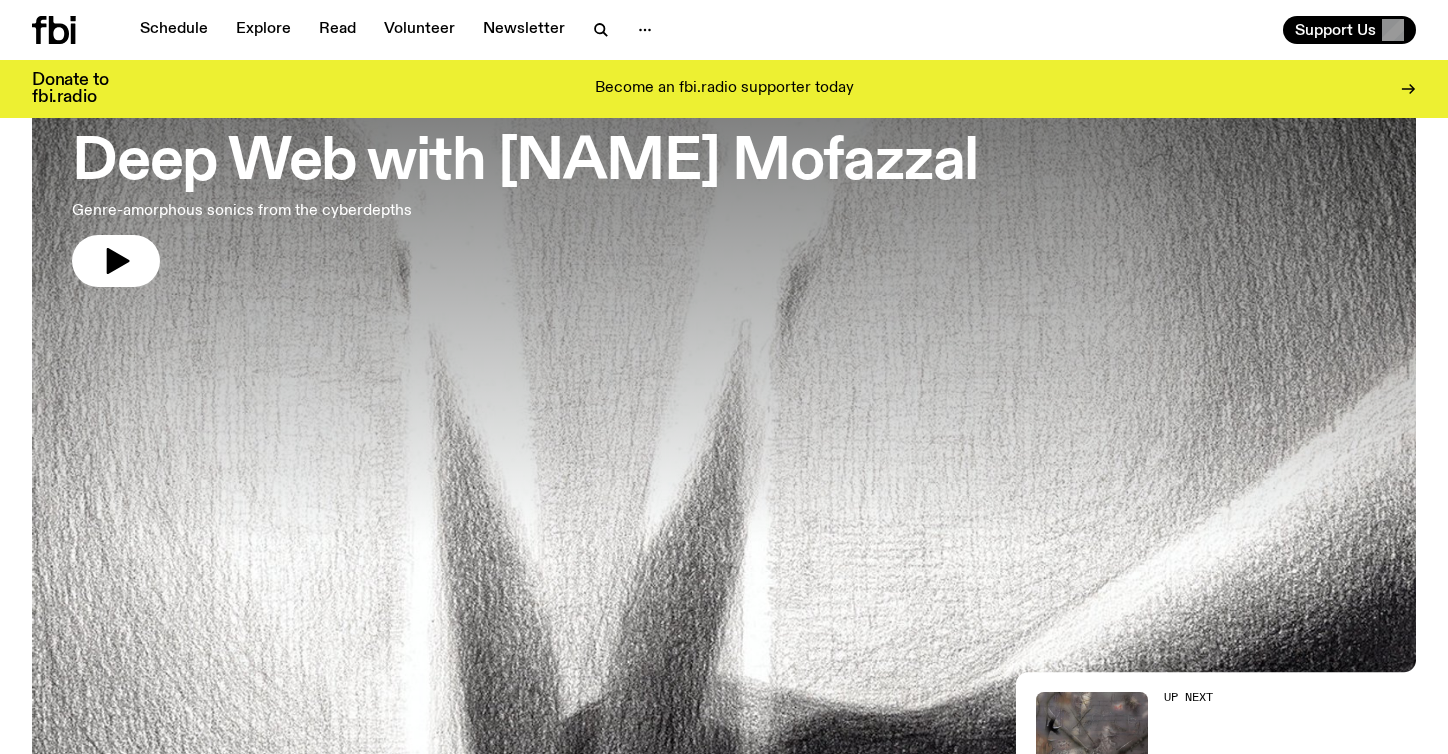 scroll, scrollTop: 6, scrollLeft: 0, axis: vertical 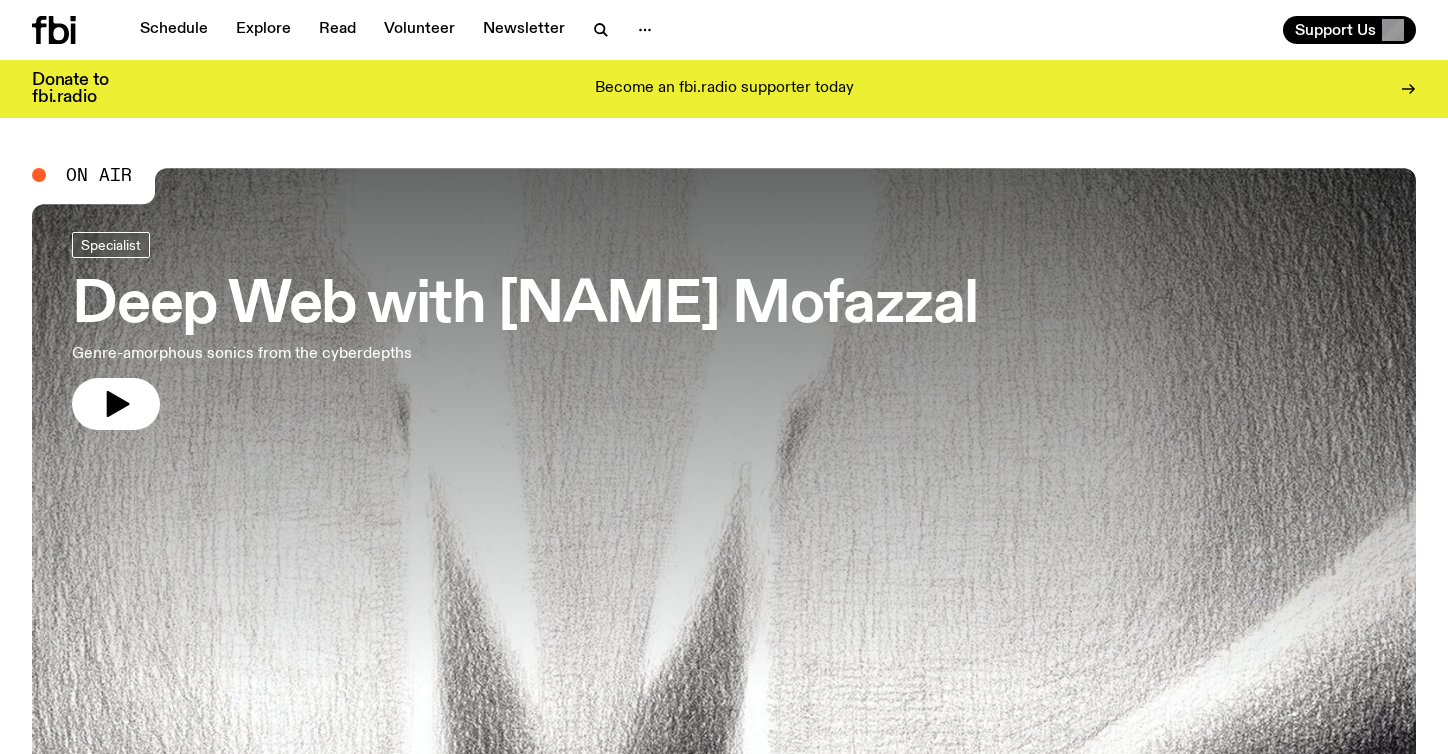 click on "Deep Web with [FIRST] [LAST]" at bounding box center [525, 306] 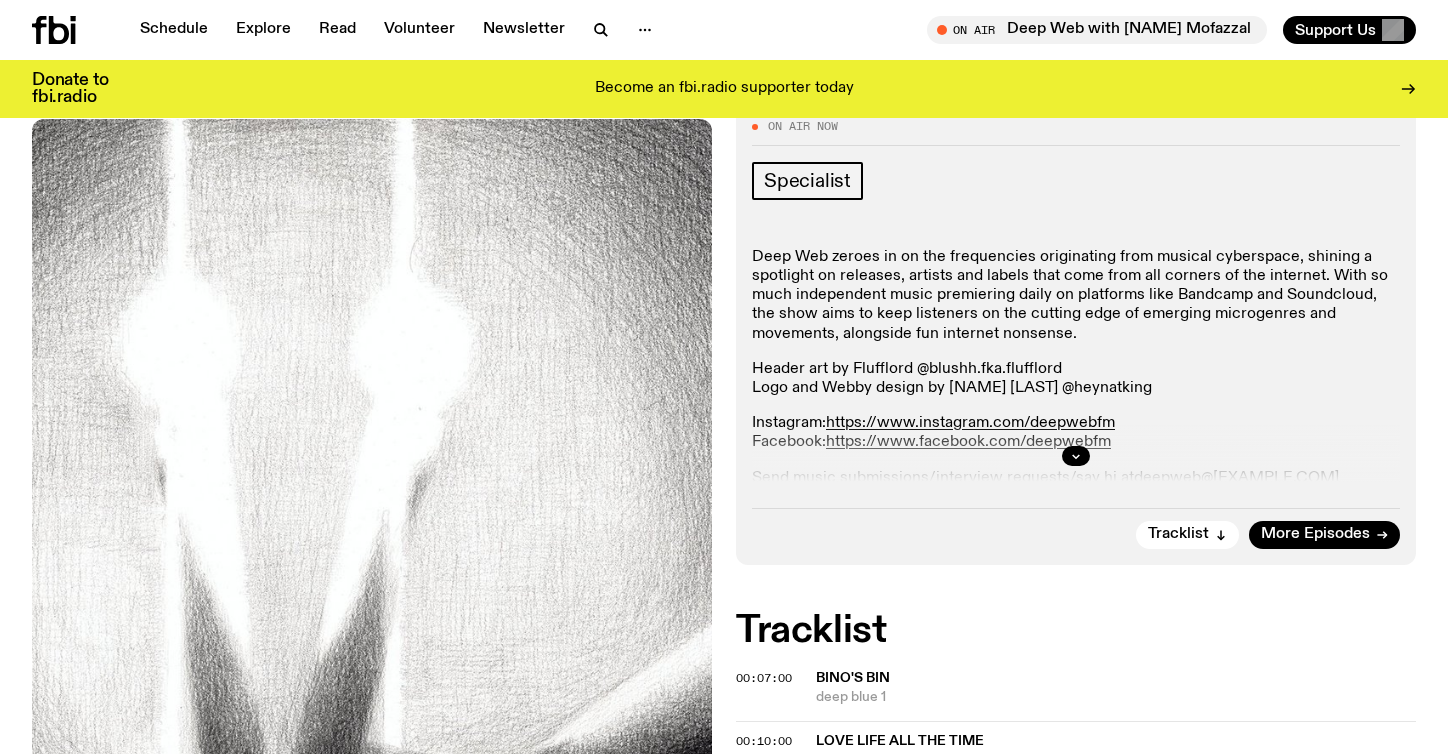 scroll, scrollTop: 367, scrollLeft: 0, axis: vertical 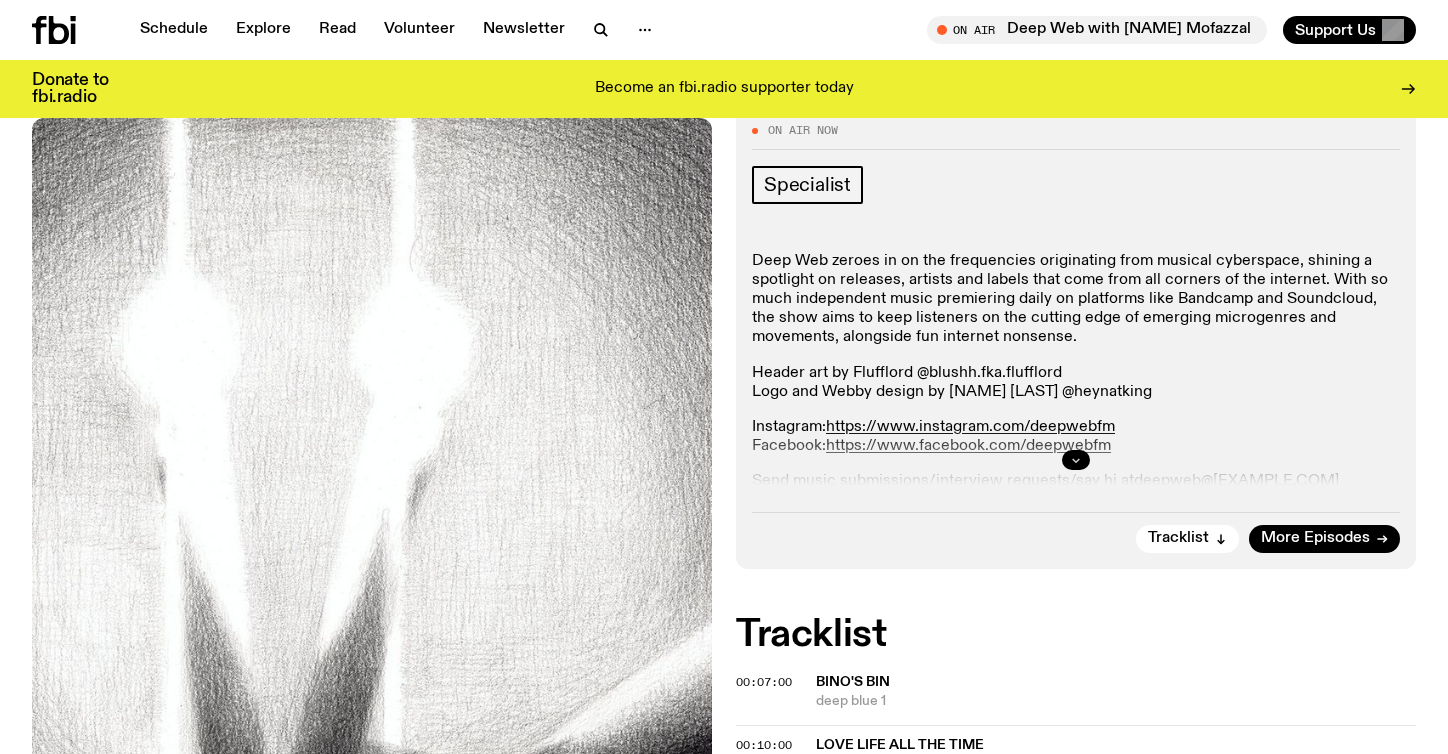 click 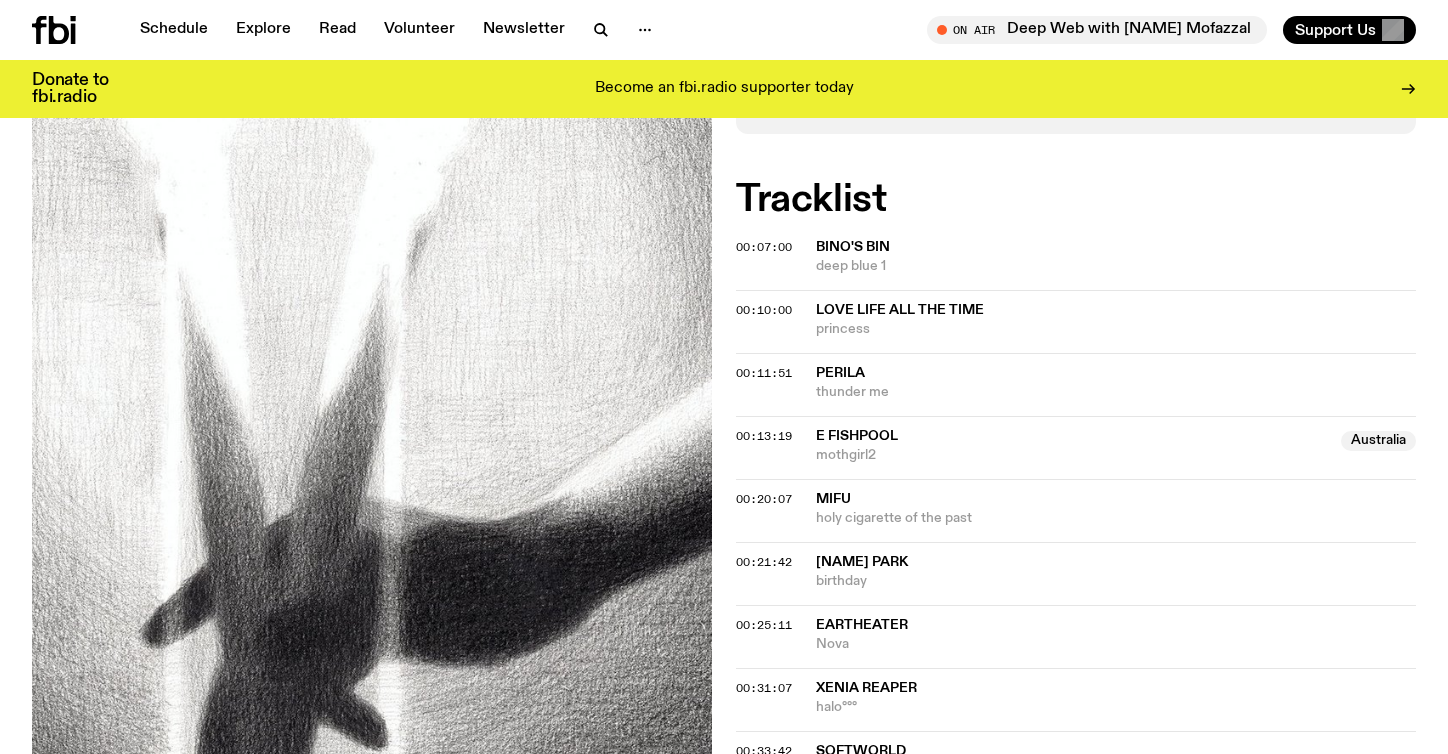 scroll, scrollTop: 1225, scrollLeft: 0, axis: vertical 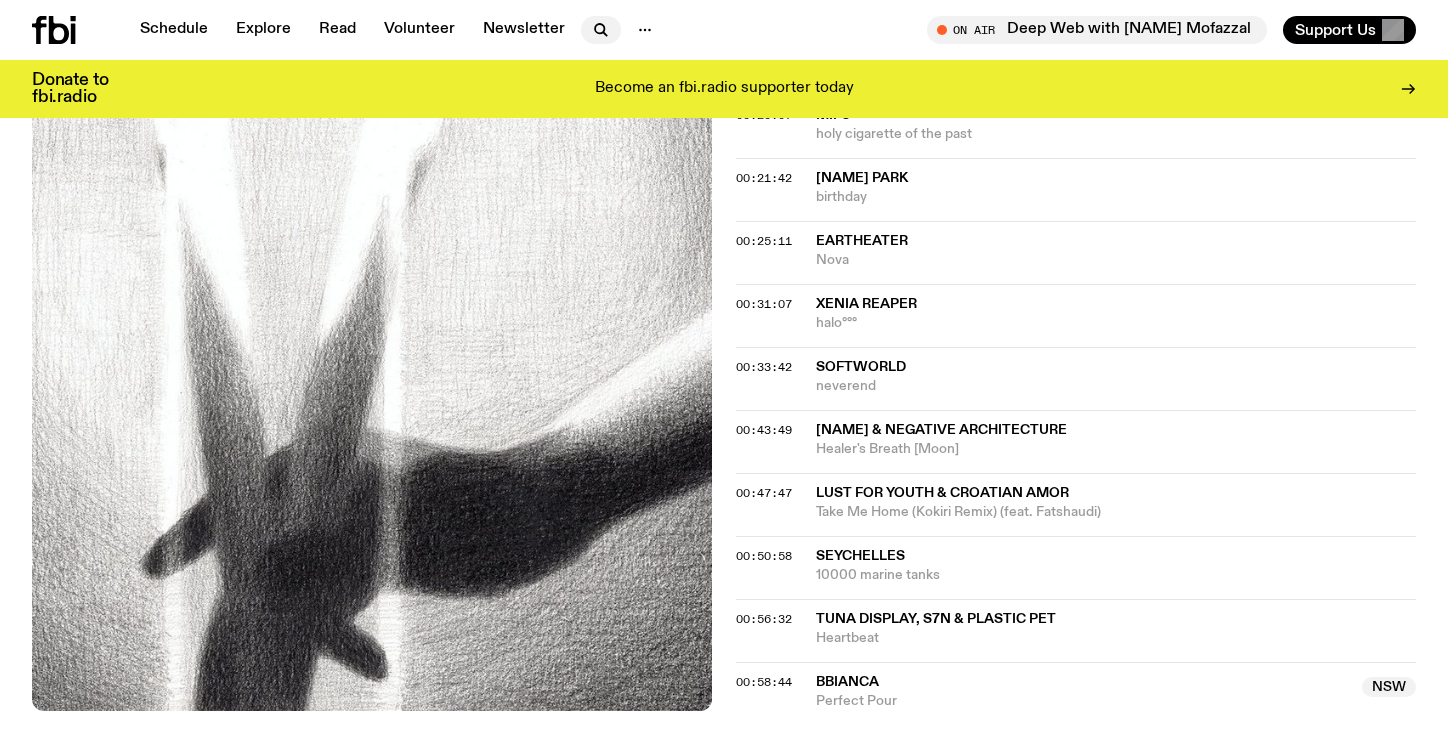 click 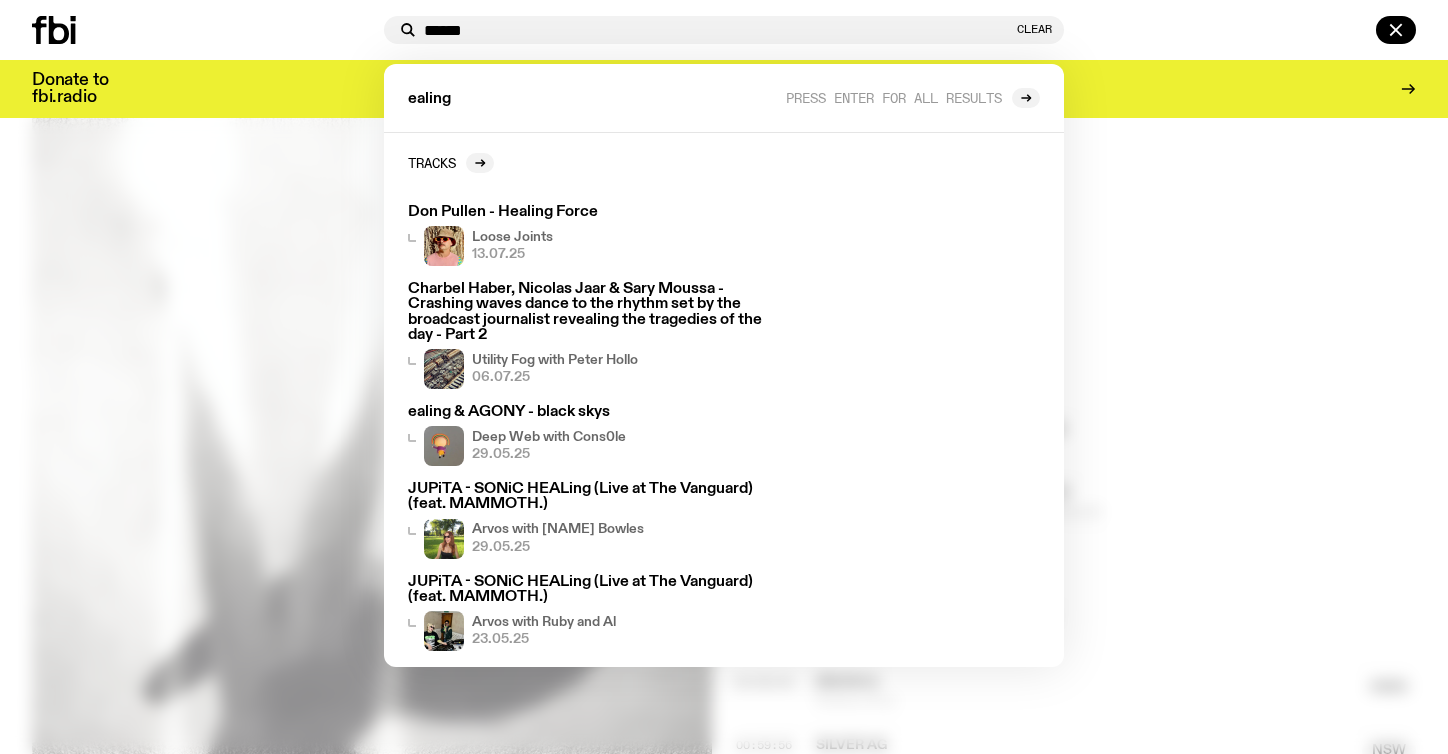 drag, startPoint x: 497, startPoint y: 40, endPoint x: 382, endPoint y: 38, distance: 115.01739 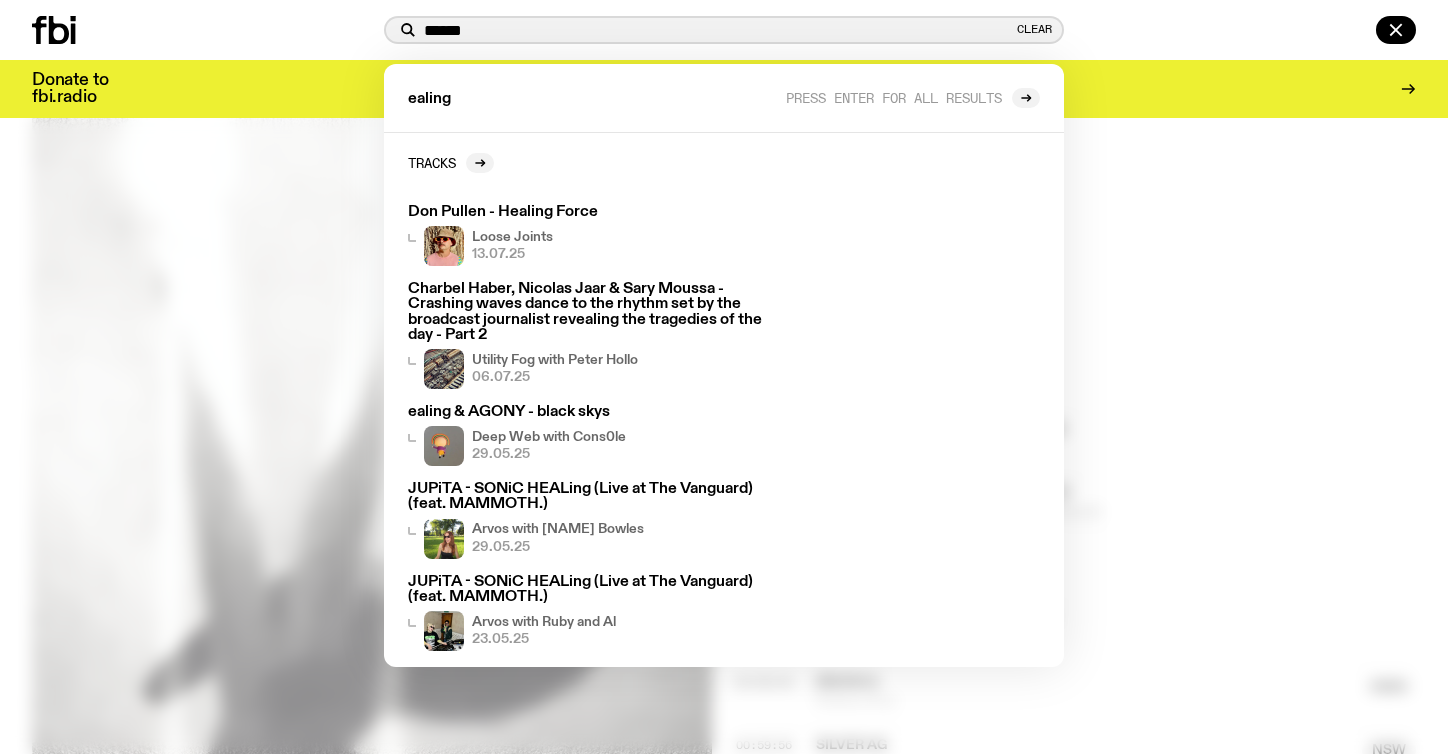 drag, startPoint x: 485, startPoint y: 35, endPoint x: 249, endPoint y: 33, distance: 236.00847 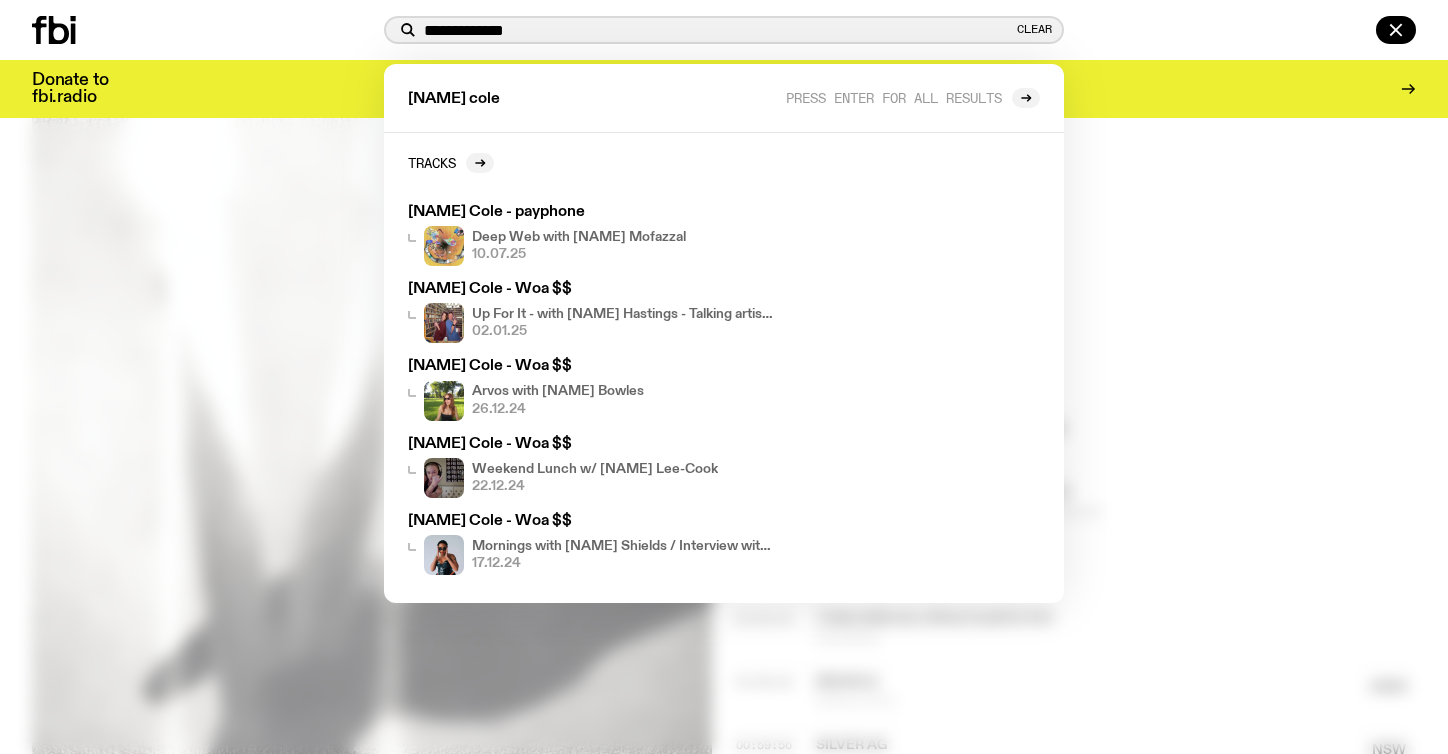 type on "**********" 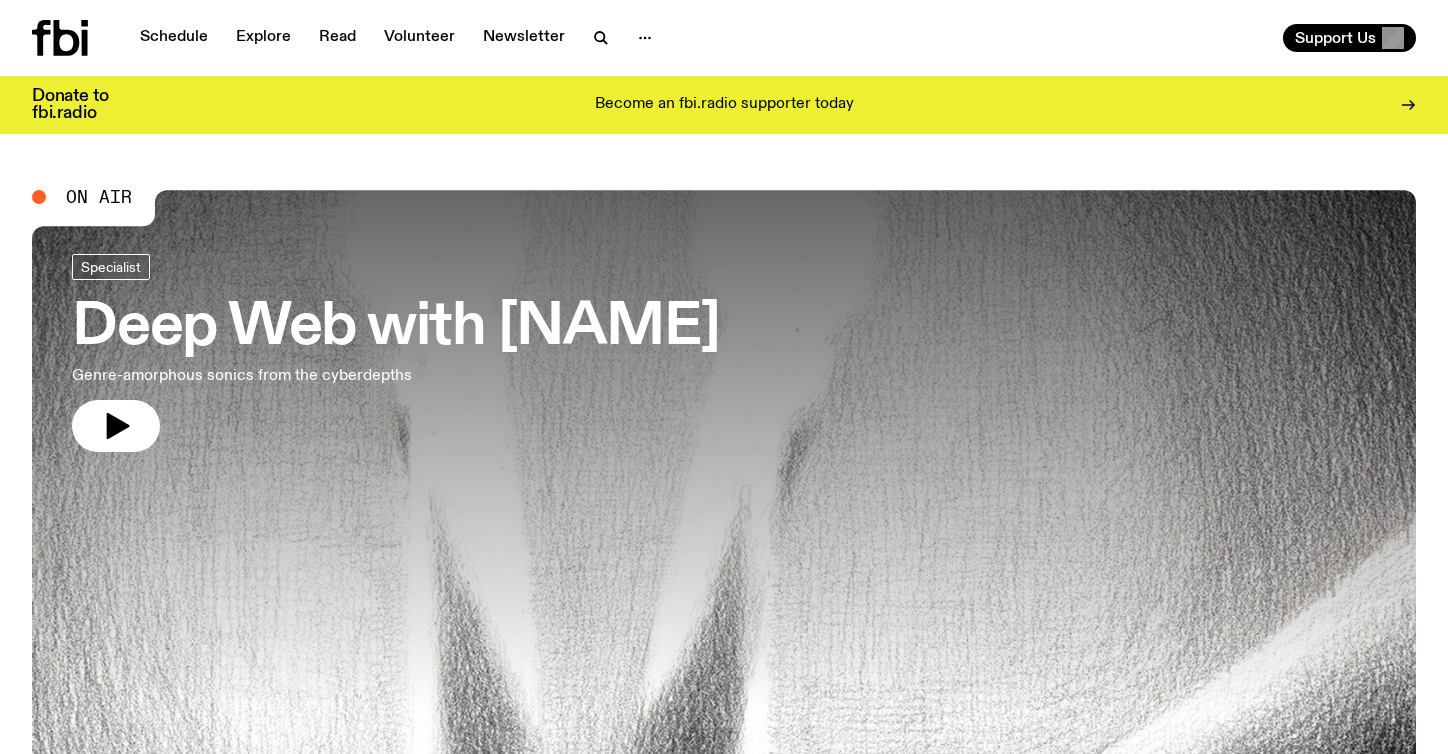 type 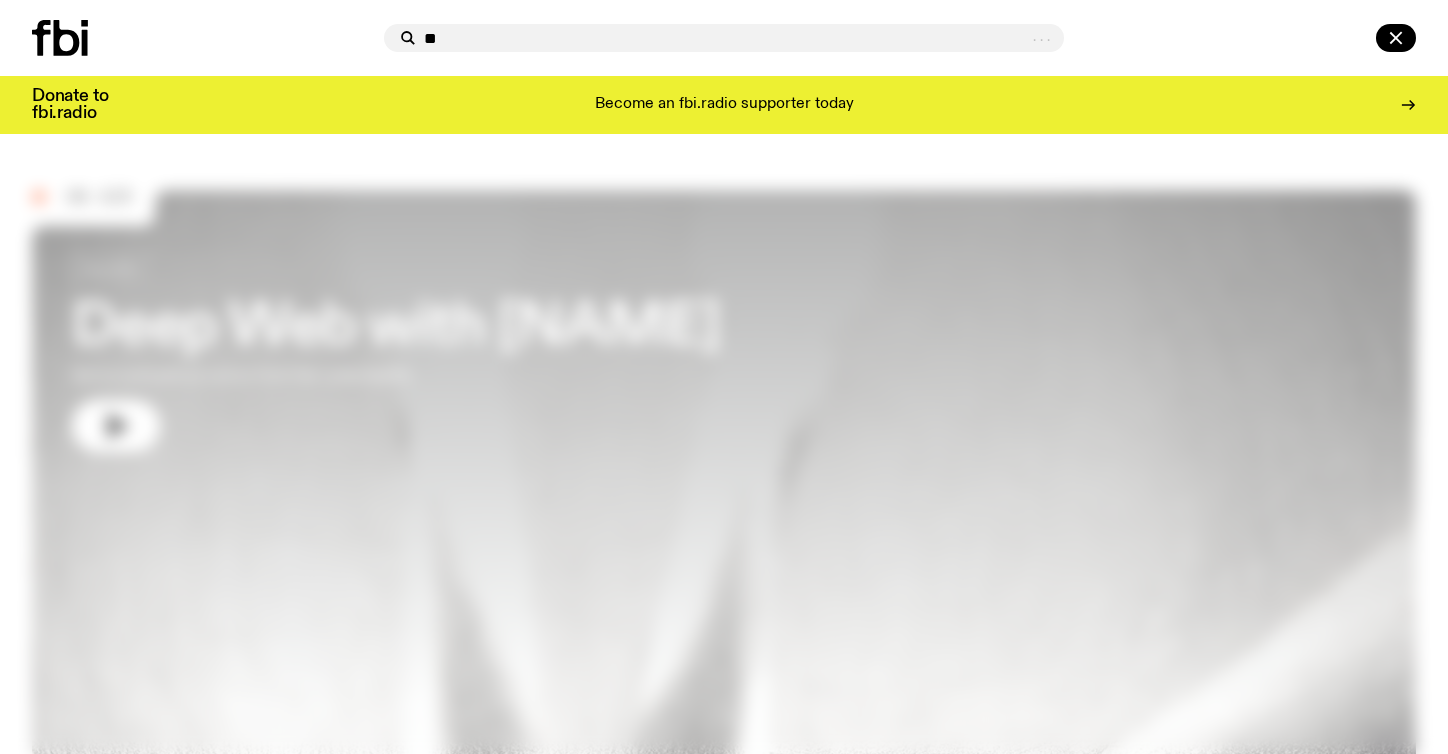 type on "*" 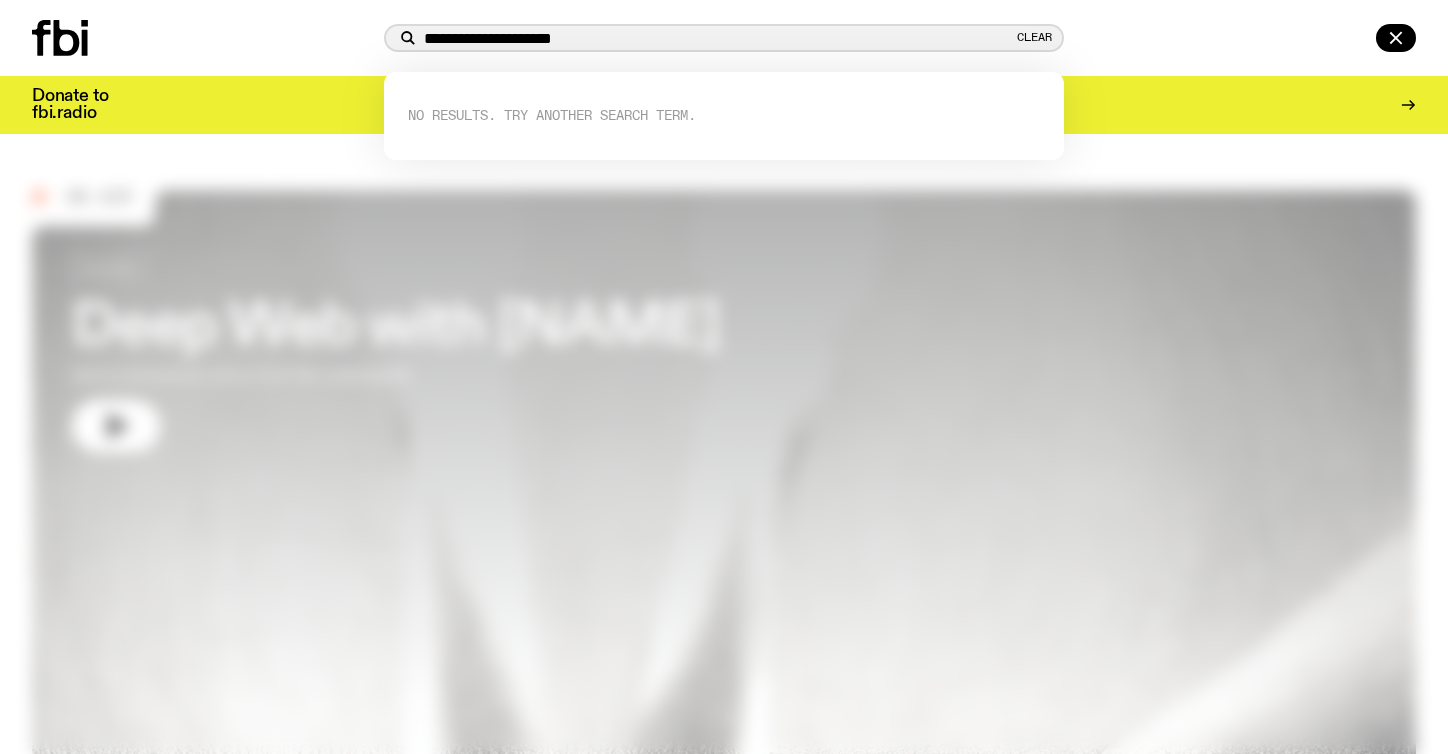 drag, startPoint x: 582, startPoint y: 35, endPoint x: 238, endPoint y: -2, distance: 345.9841 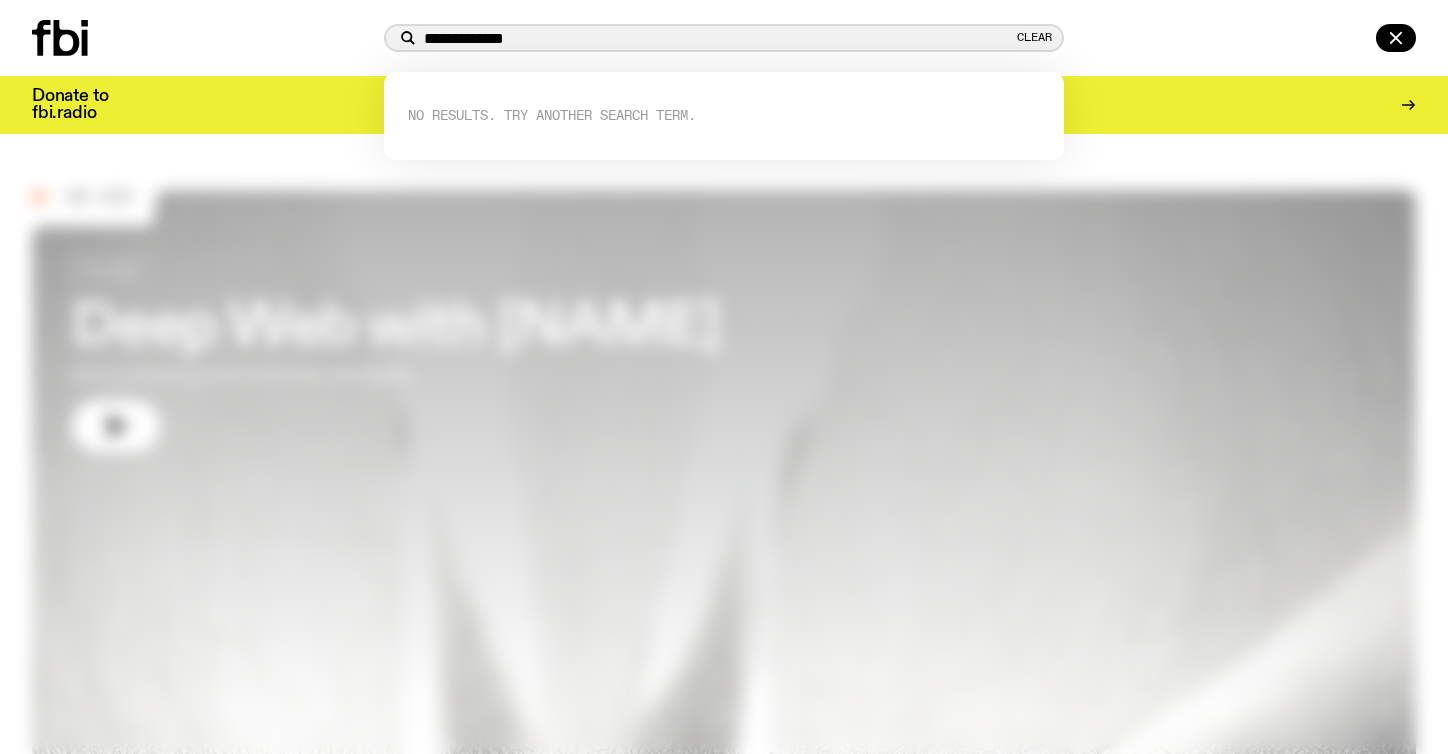 type on "**********" 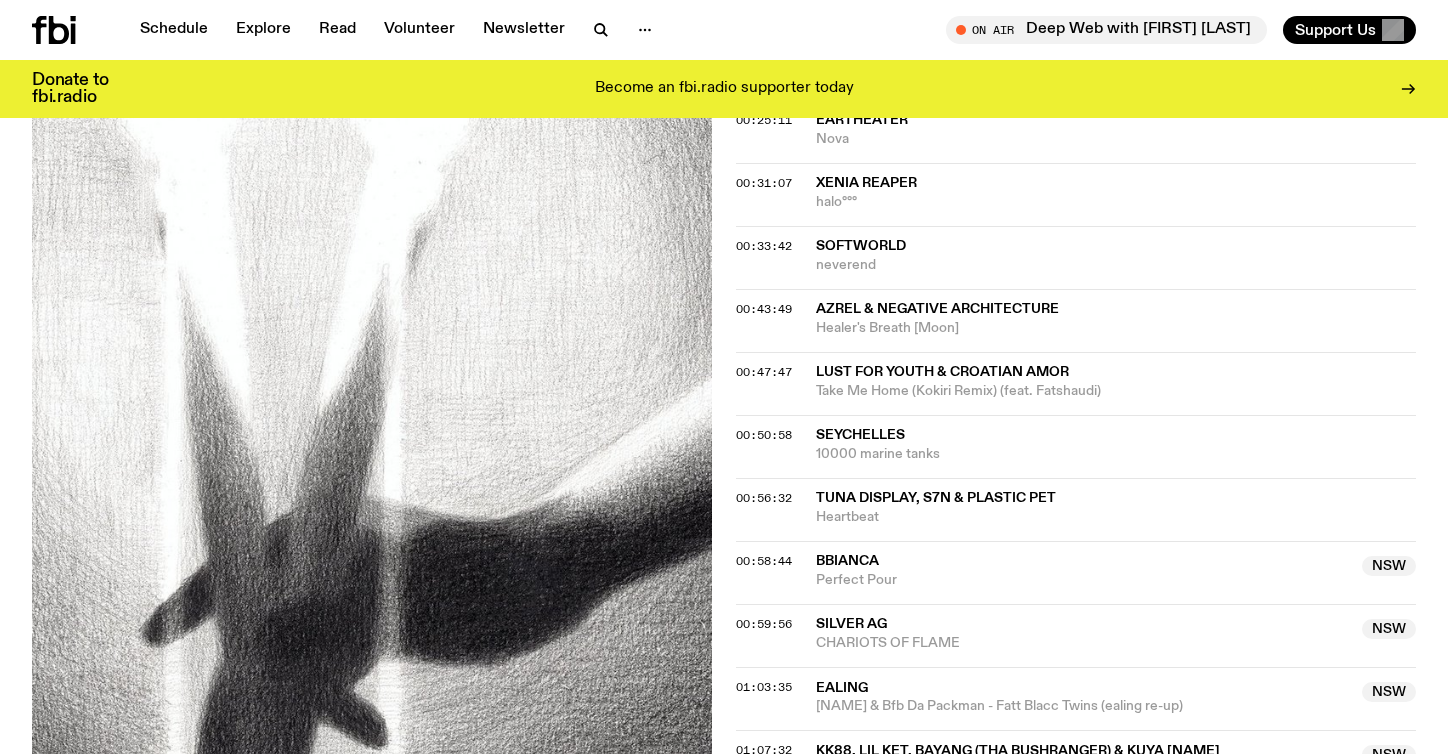 scroll, scrollTop: 1589, scrollLeft: 0, axis: vertical 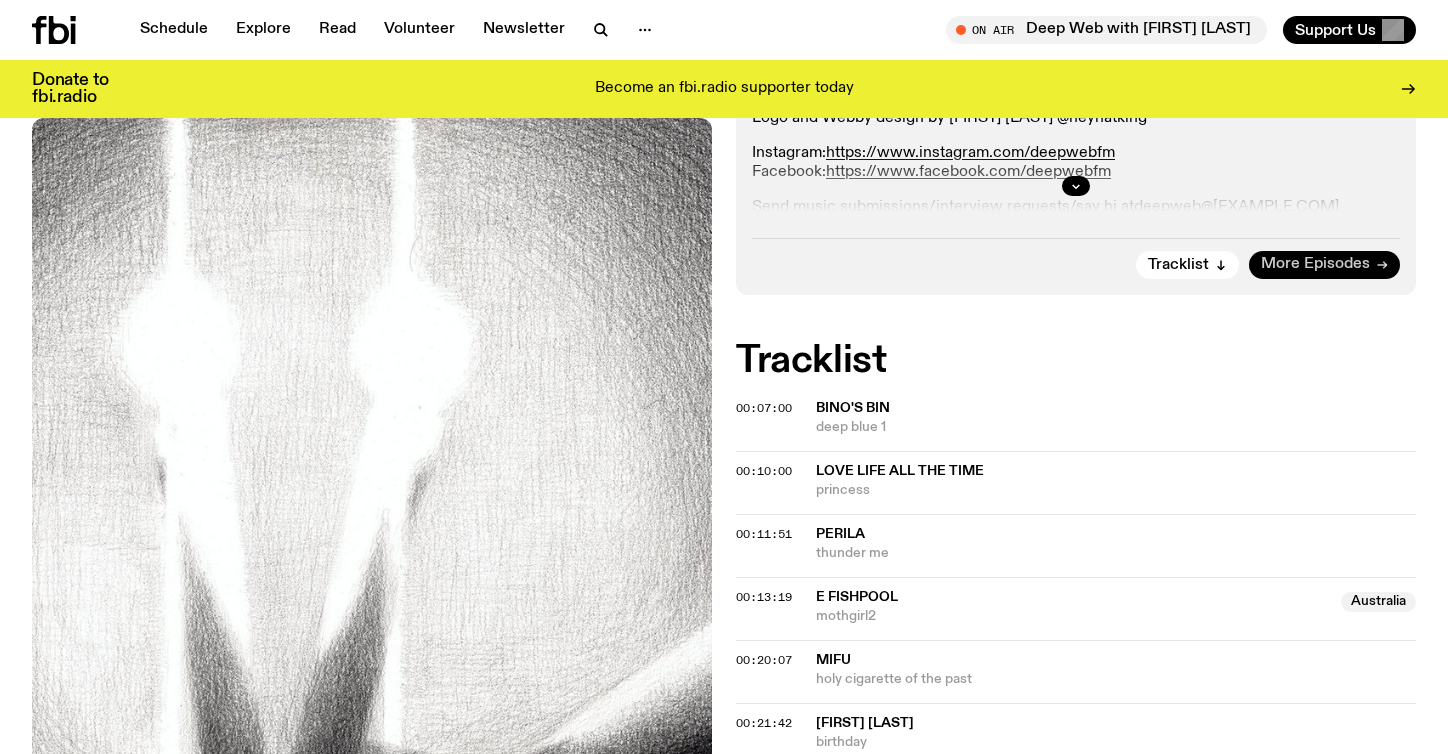 click on "More Episodes" at bounding box center (1315, 264) 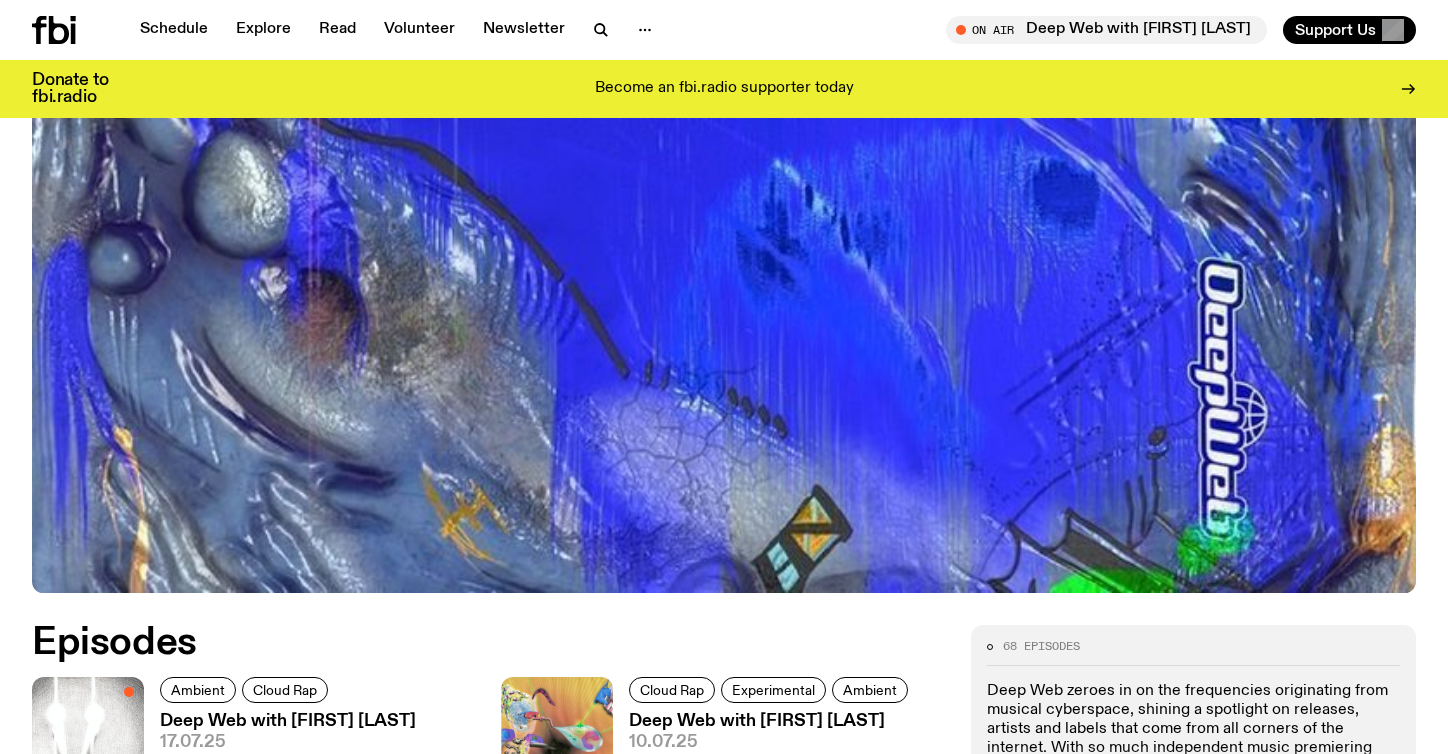 scroll, scrollTop: 811, scrollLeft: 0, axis: vertical 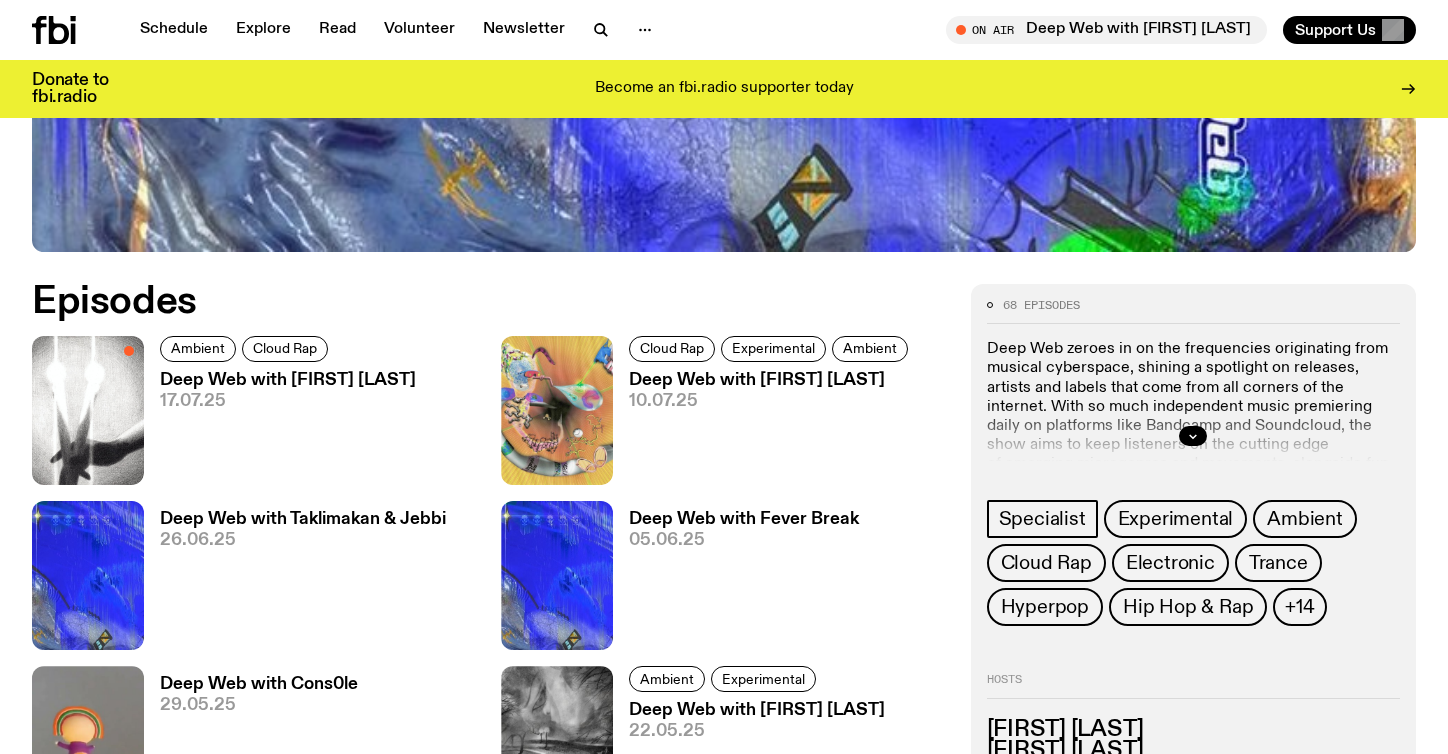 click on "Deep Web with [NAME]" at bounding box center (771, 380) 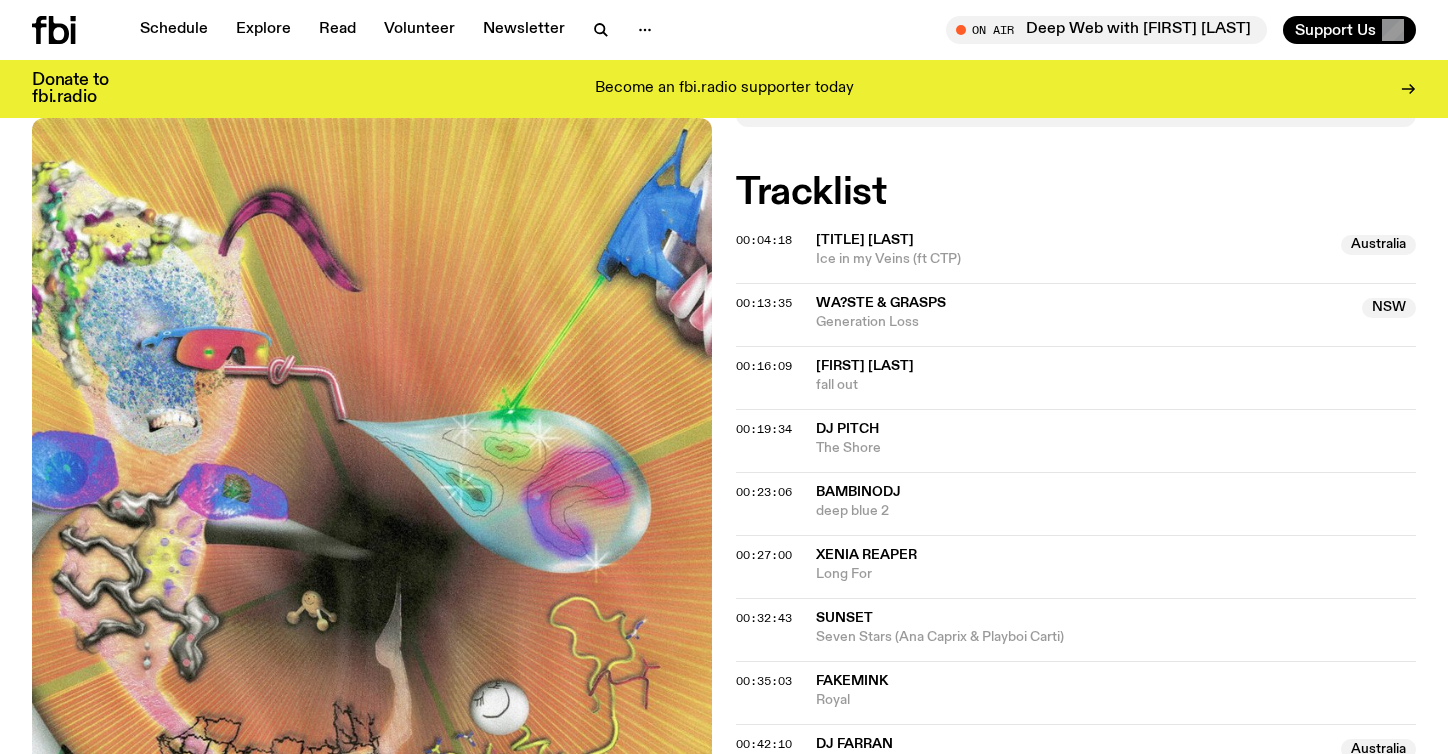 scroll, scrollTop: 718, scrollLeft: 0, axis: vertical 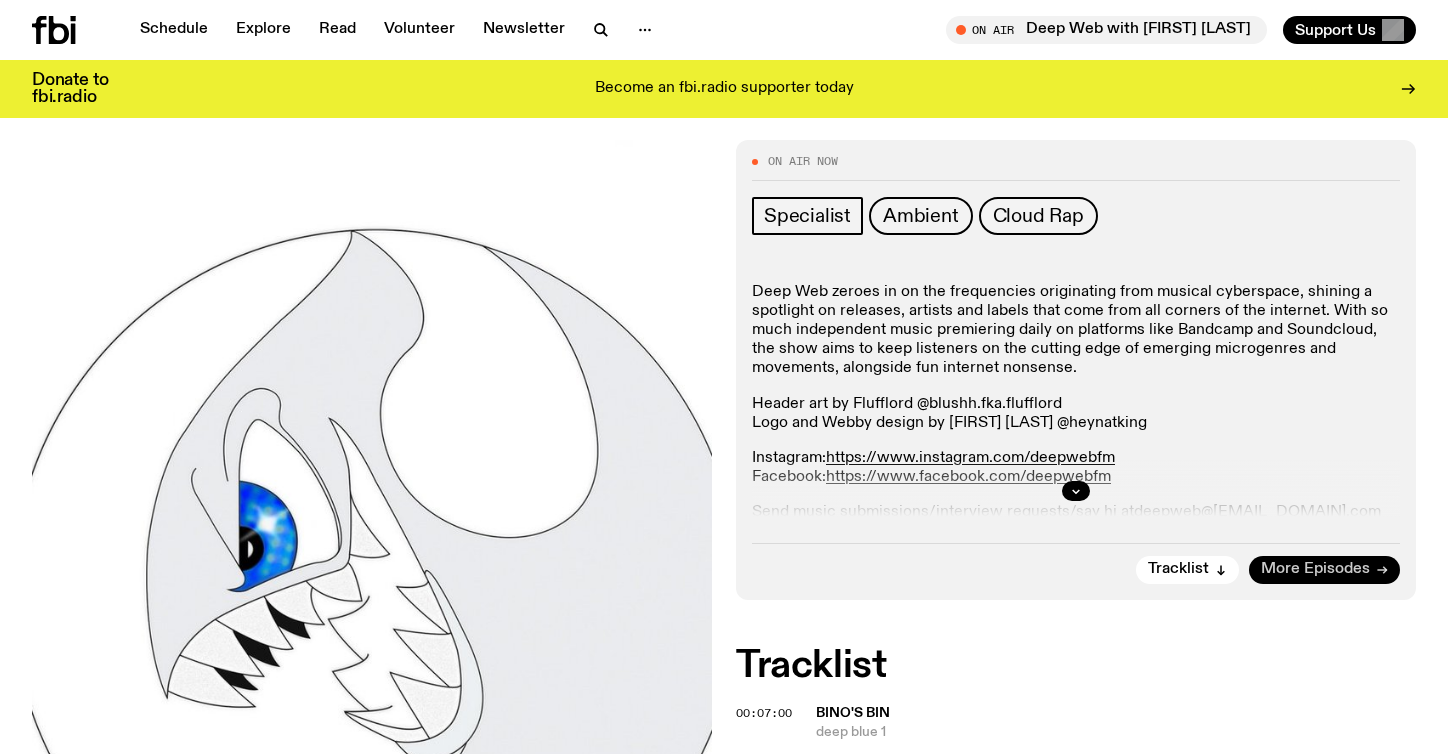 click on "More Episodes" at bounding box center [1315, 569] 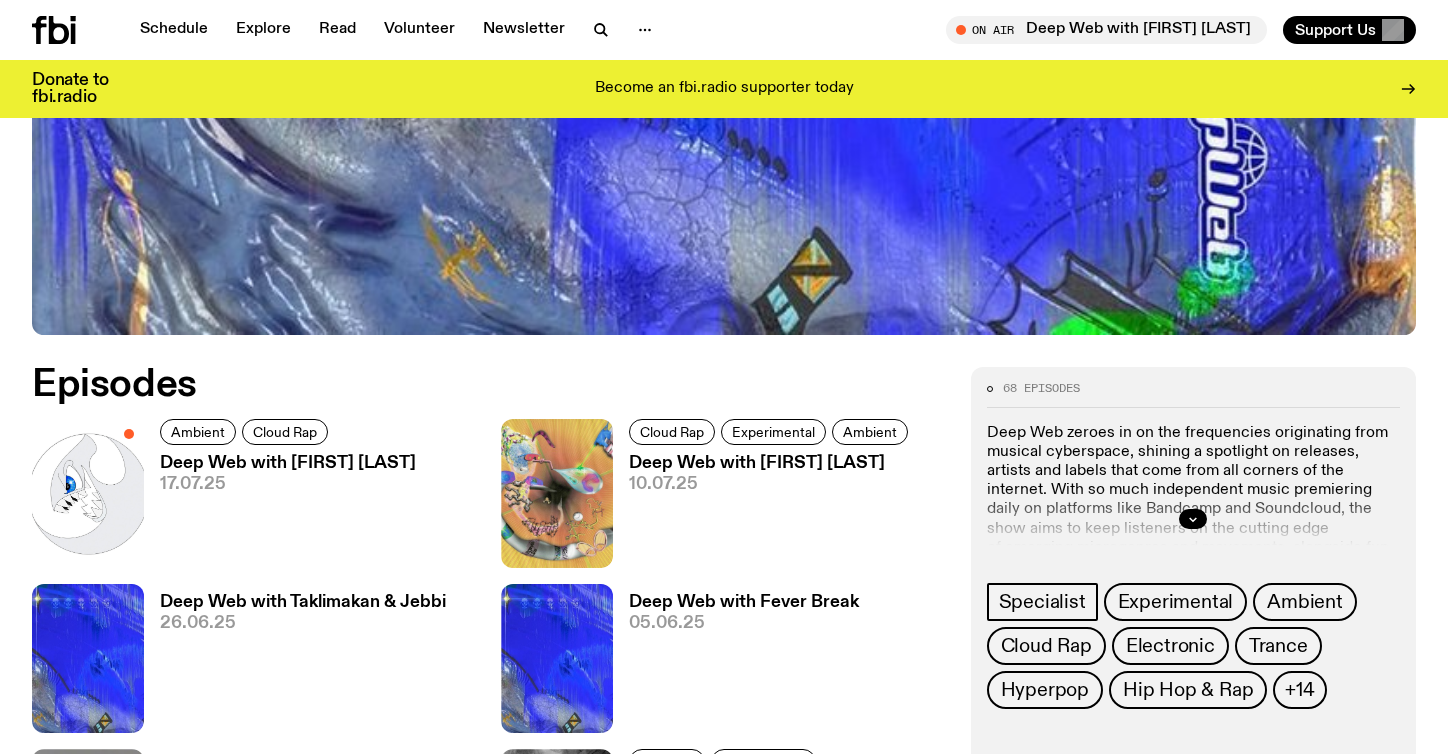 scroll, scrollTop: 729, scrollLeft: 0, axis: vertical 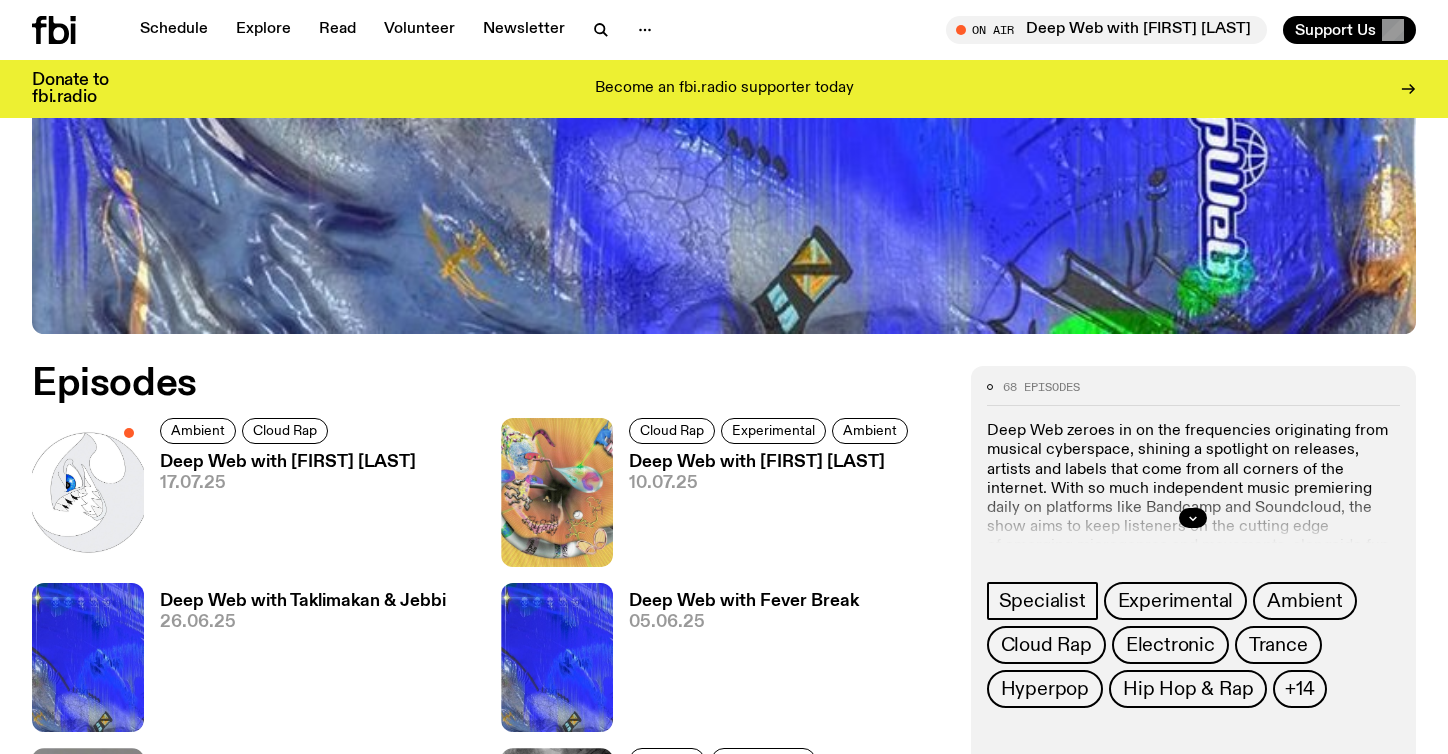 click on "Deep Web with [FIRST] [LAST]" at bounding box center [288, 462] 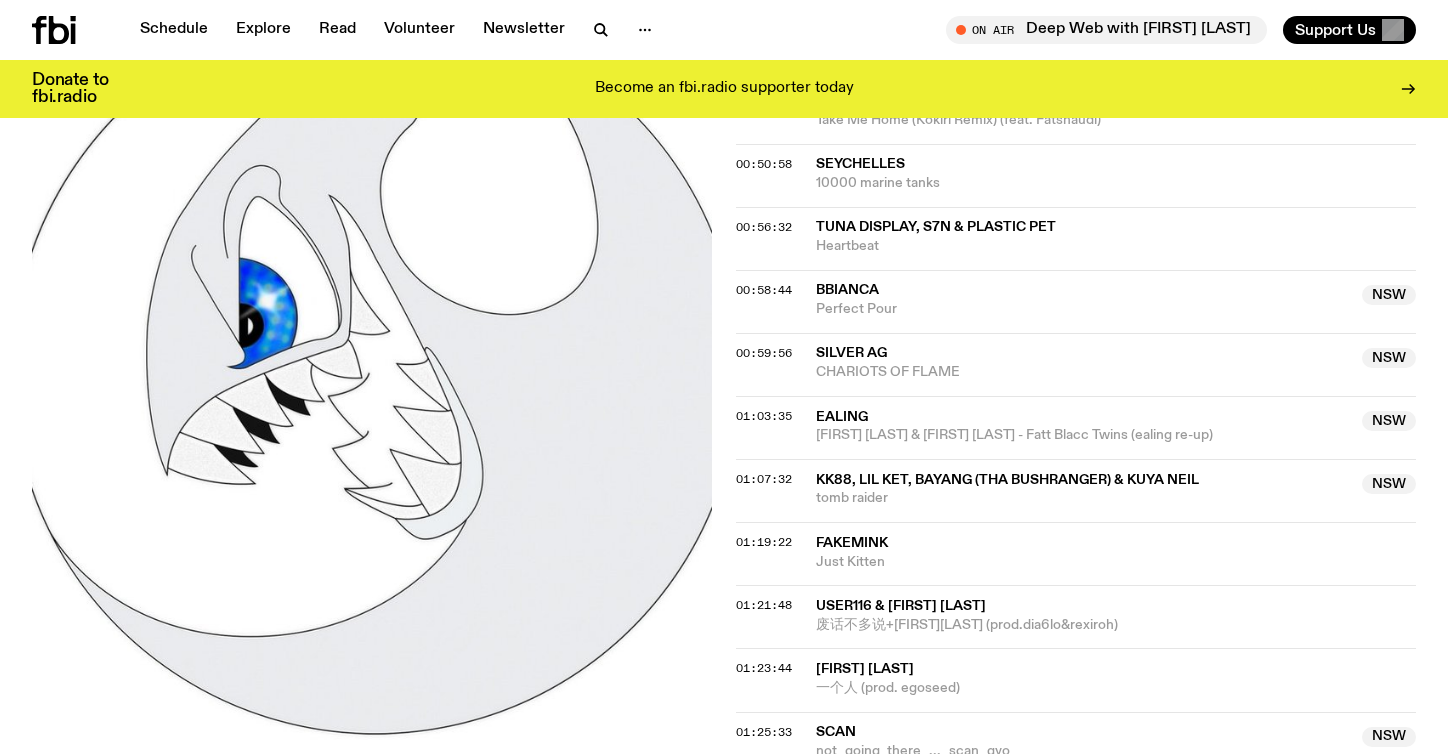 scroll, scrollTop: 1750, scrollLeft: 0, axis: vertical 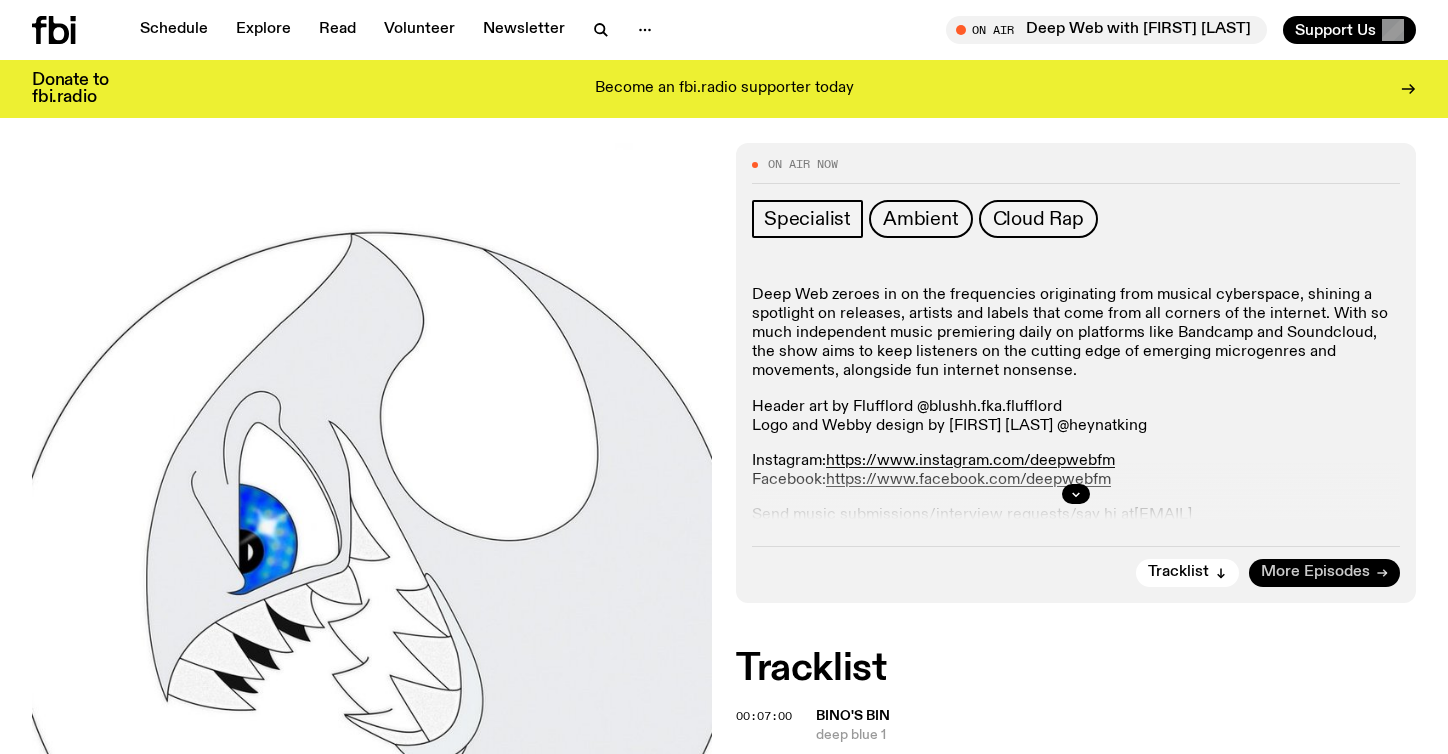 click on "More Episodes" at bounding box center [1315, 572] 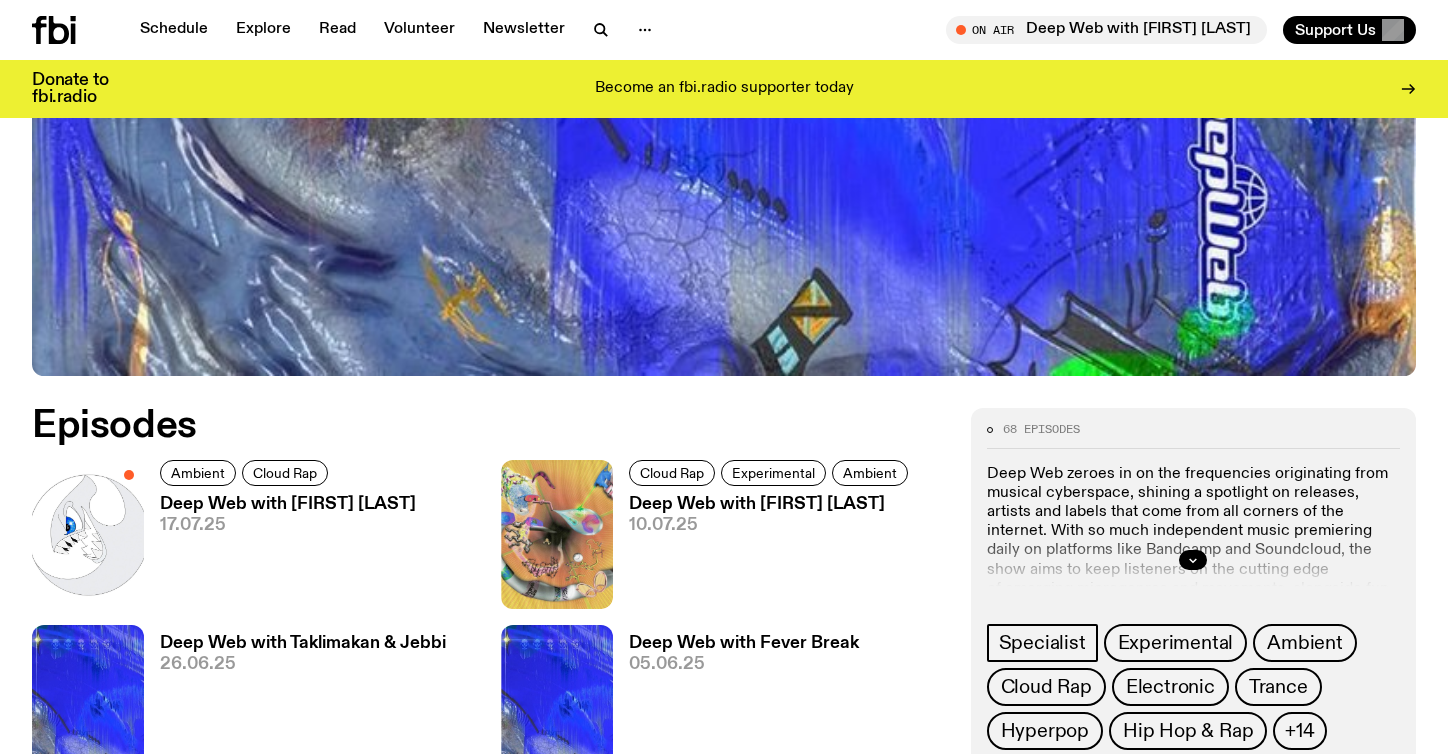 scroll, scrollTop: 1083, scrollLeft: 0, axis: vertical 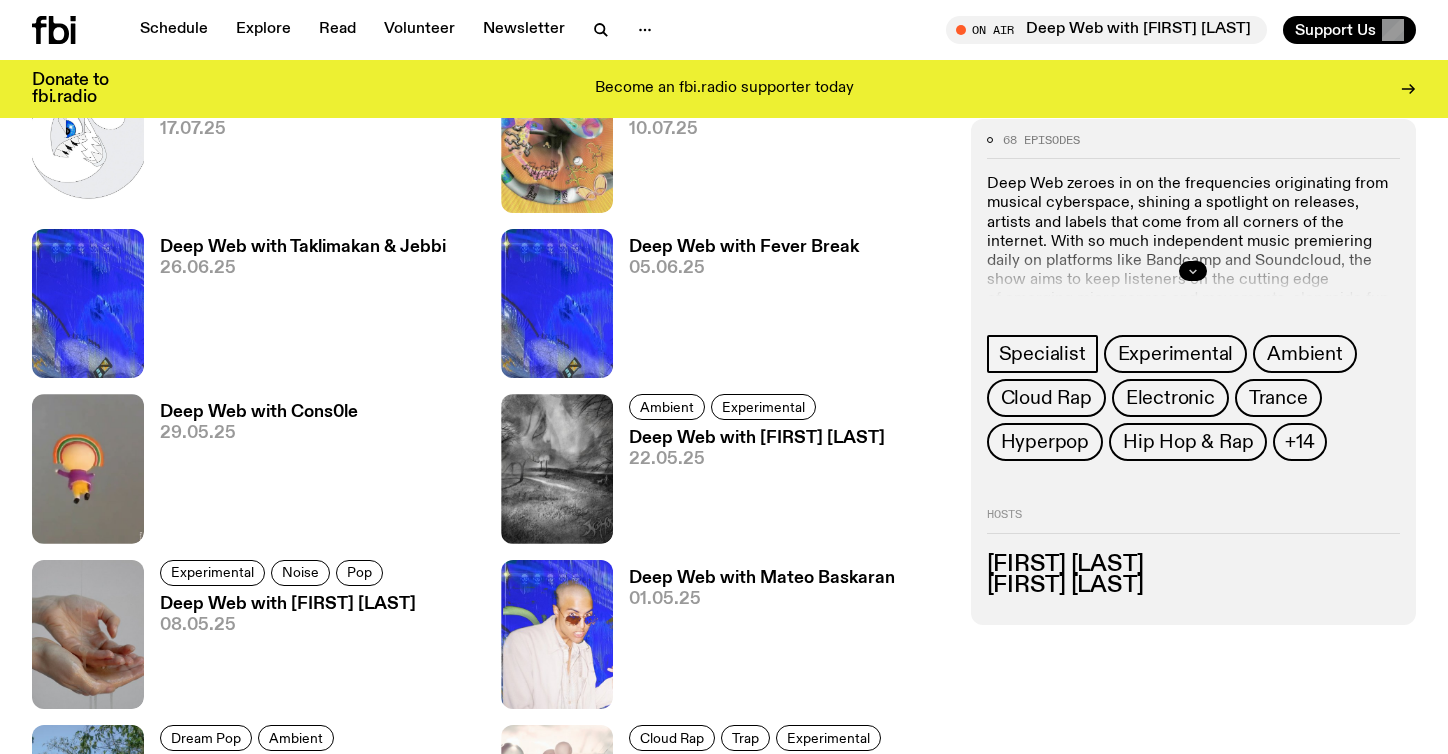 click at bounding box center (1193, 271) 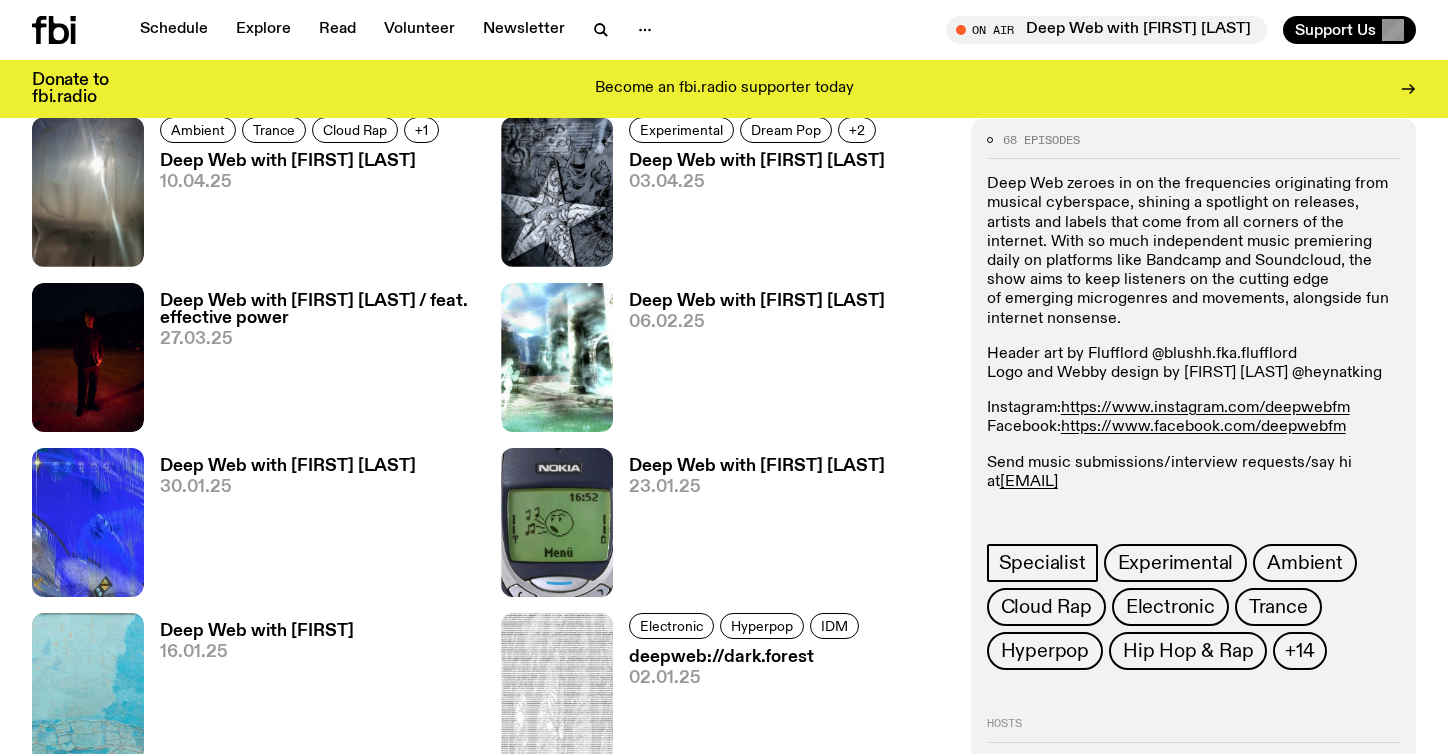 scroll, scrollTop: 1788, scrollLeft: 0, axis: vertical 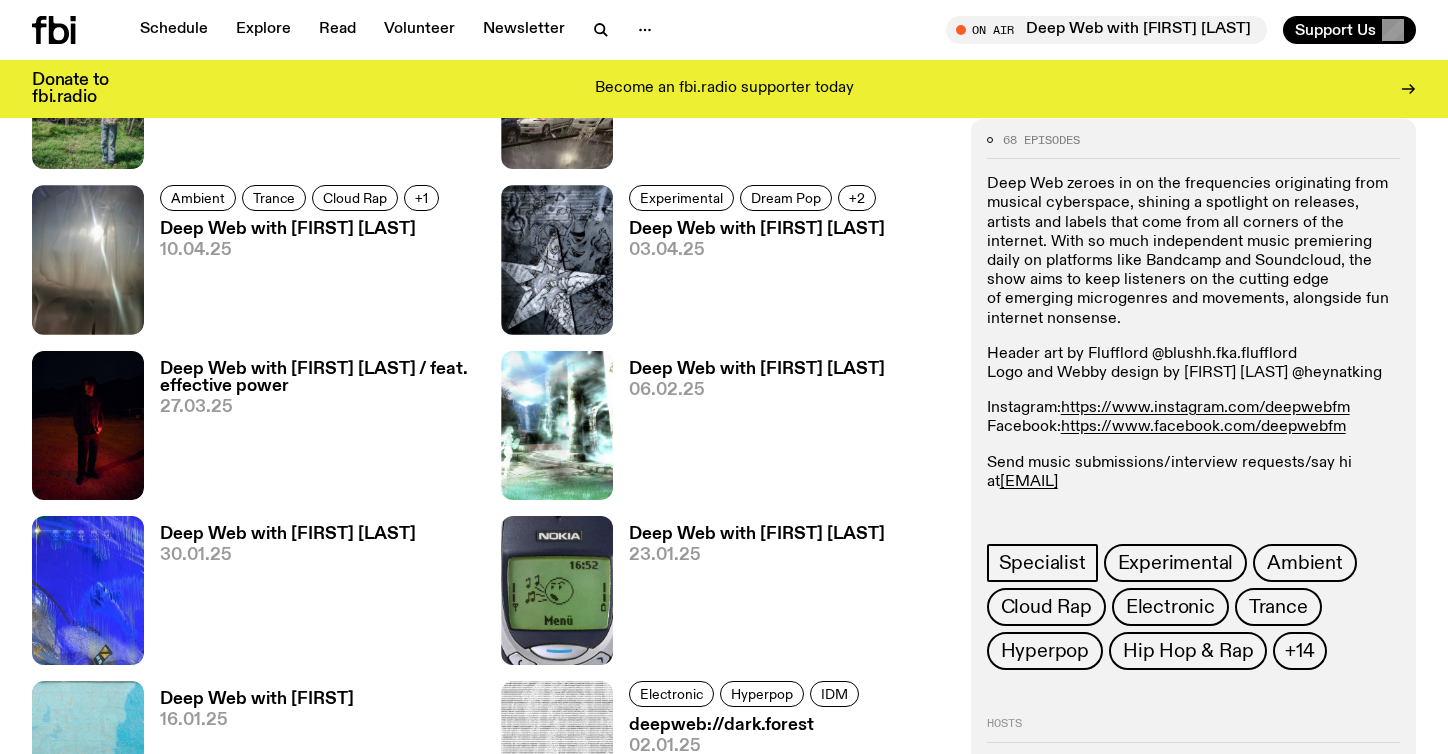 click on "Deep Web with [NAME] [LAST]" at bounding box center (288, 534) 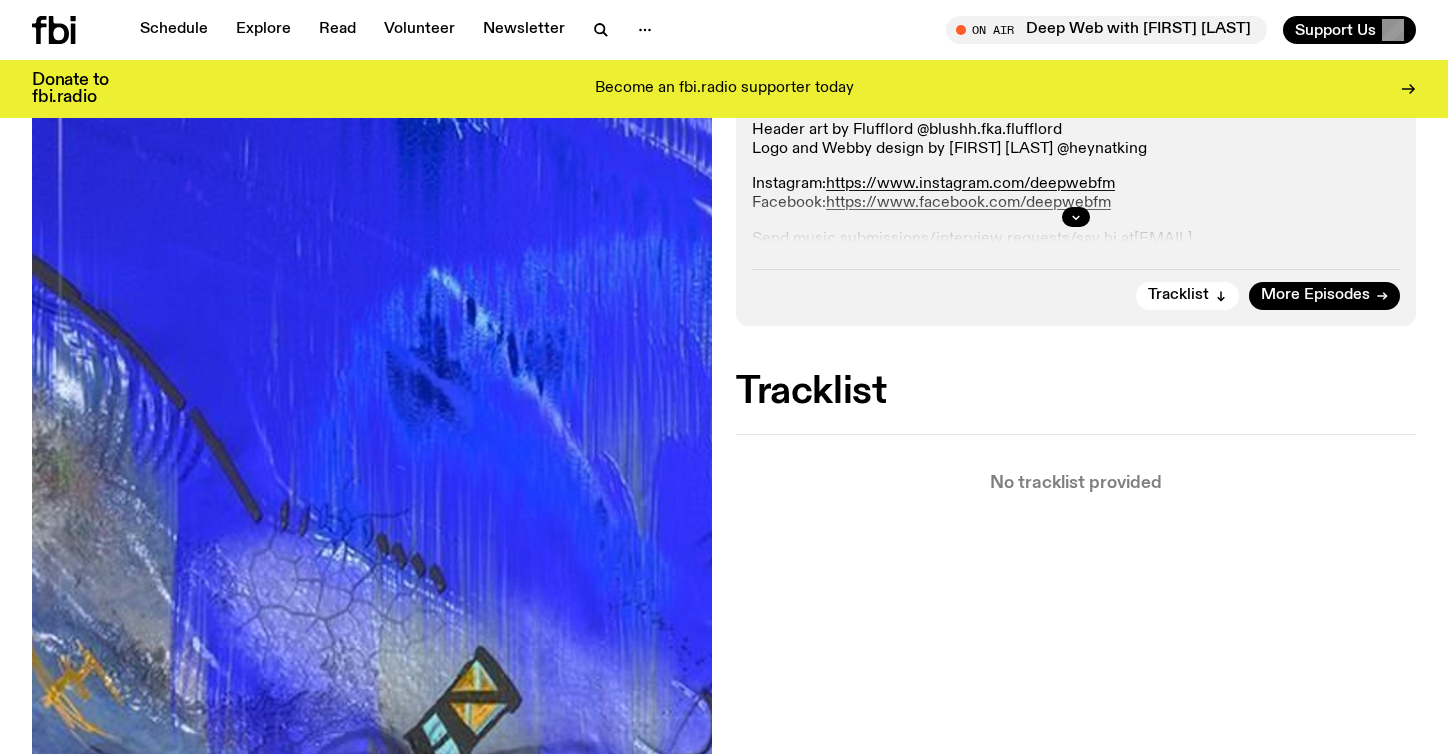 scroll, scrollTop: 682, scrollLeft: 0, axis: vertical 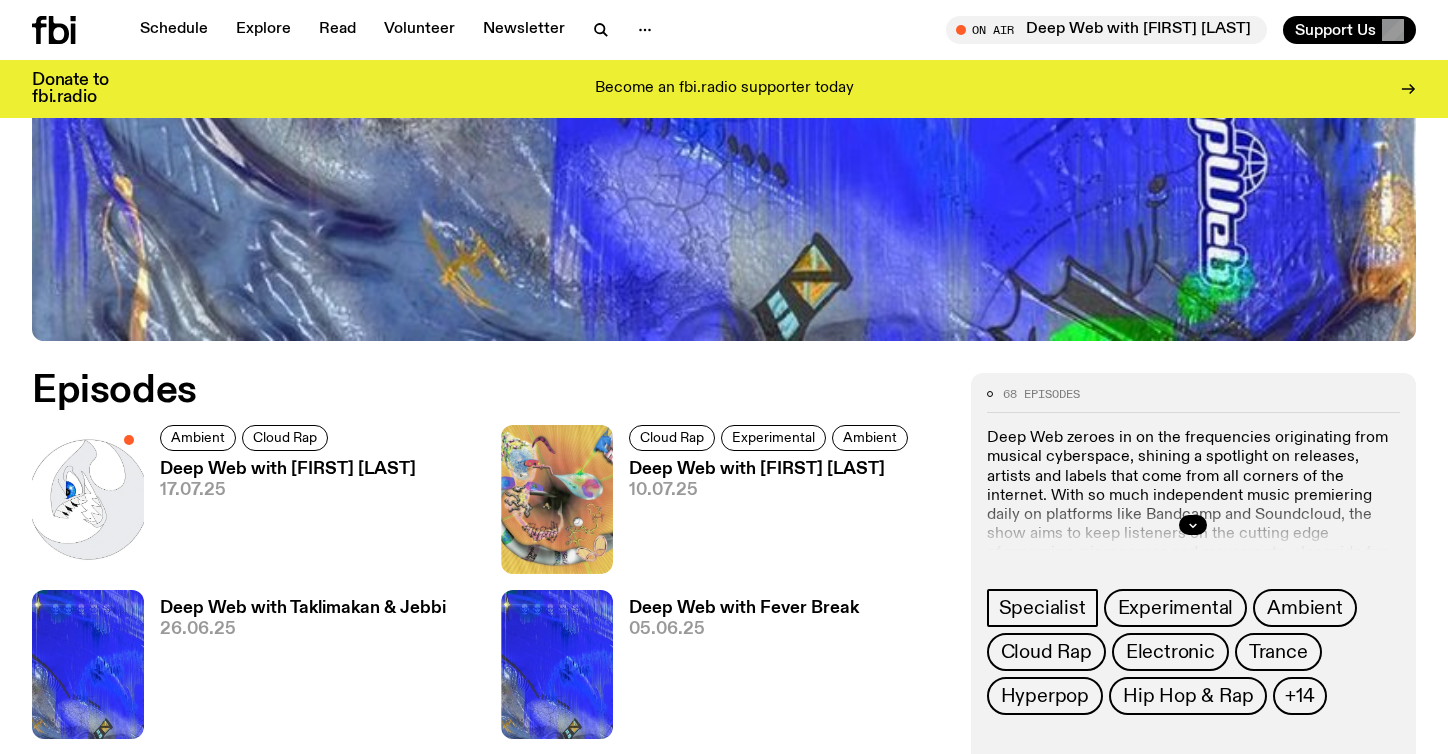 click on "Deep Web with [FIRST] [LAST]" at bounding box center [288, 469] 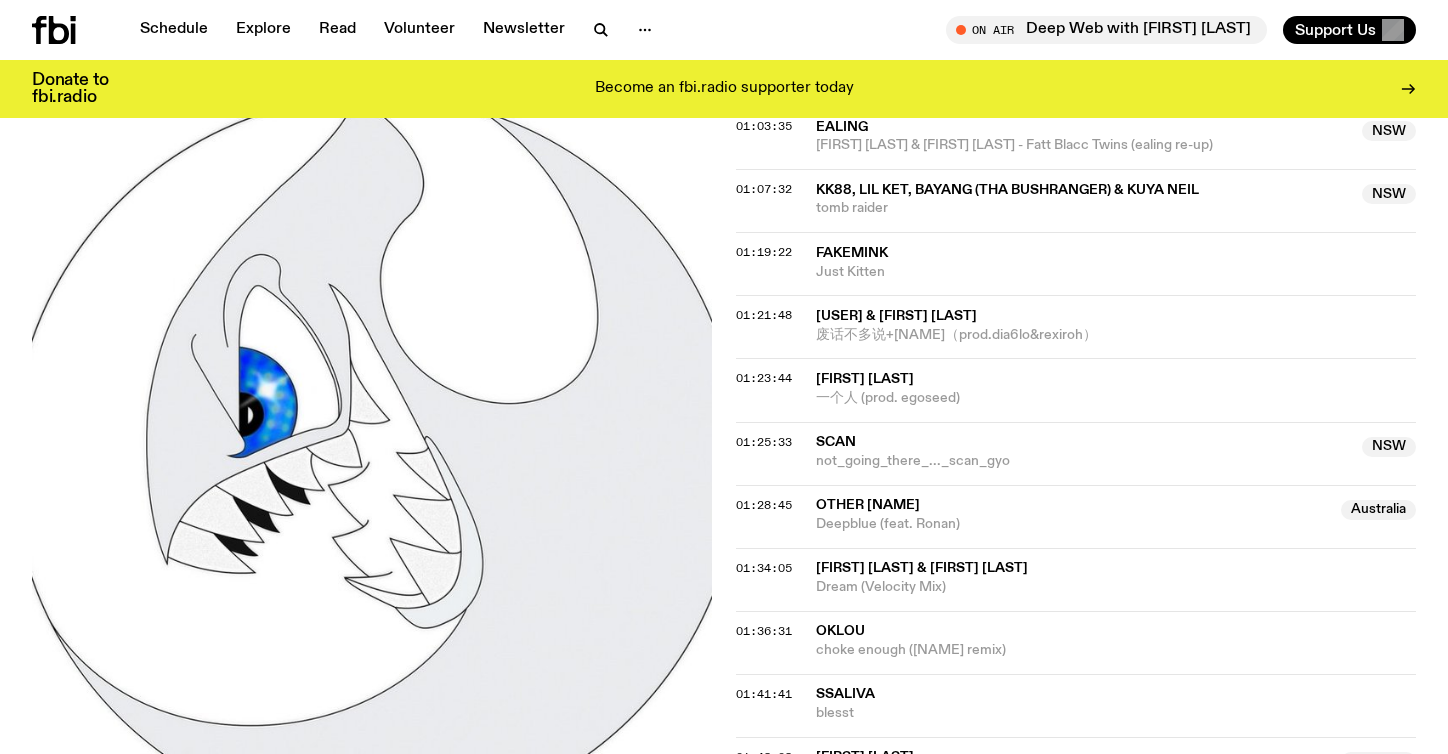 scroll, scrollTop: 1727, scrollLeft: 0, axis: vertical 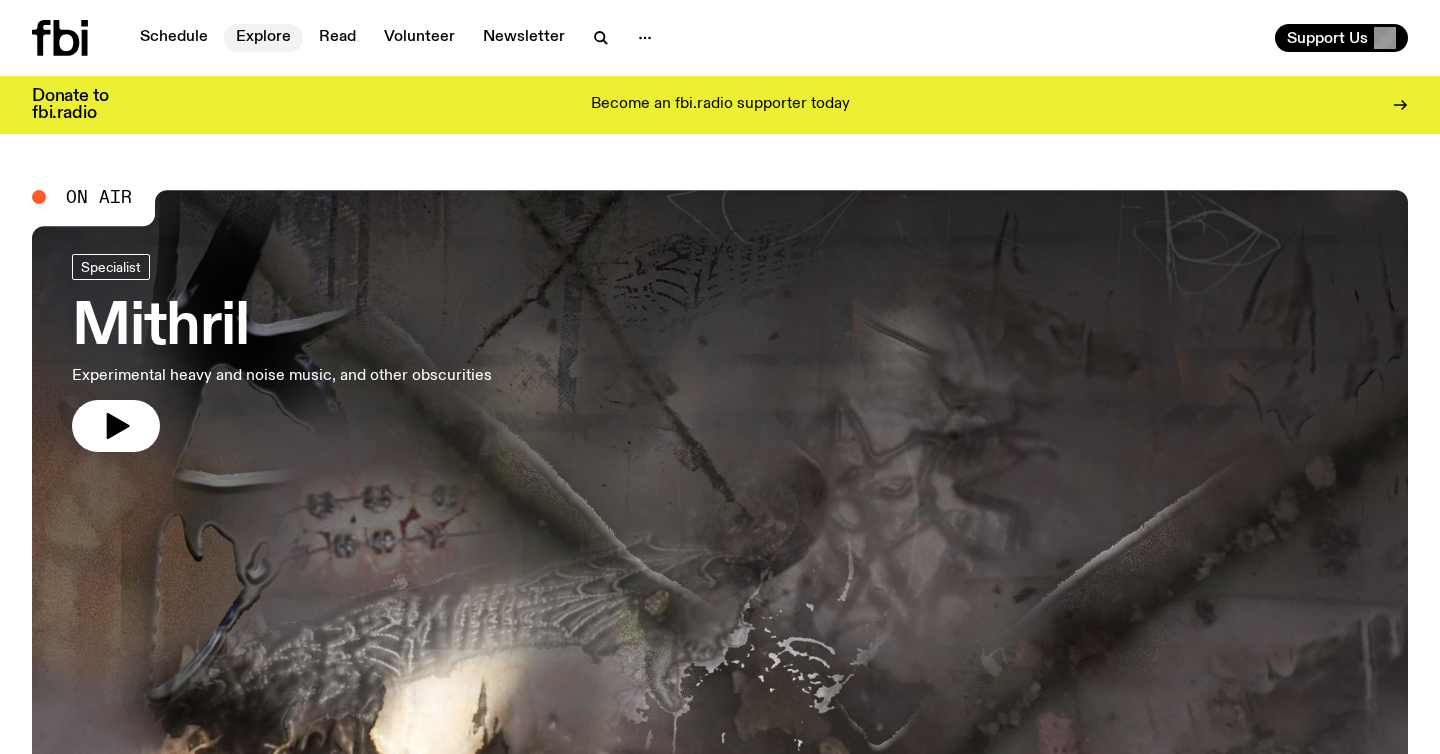 click on "Explore" at bounding box center [263, 38] 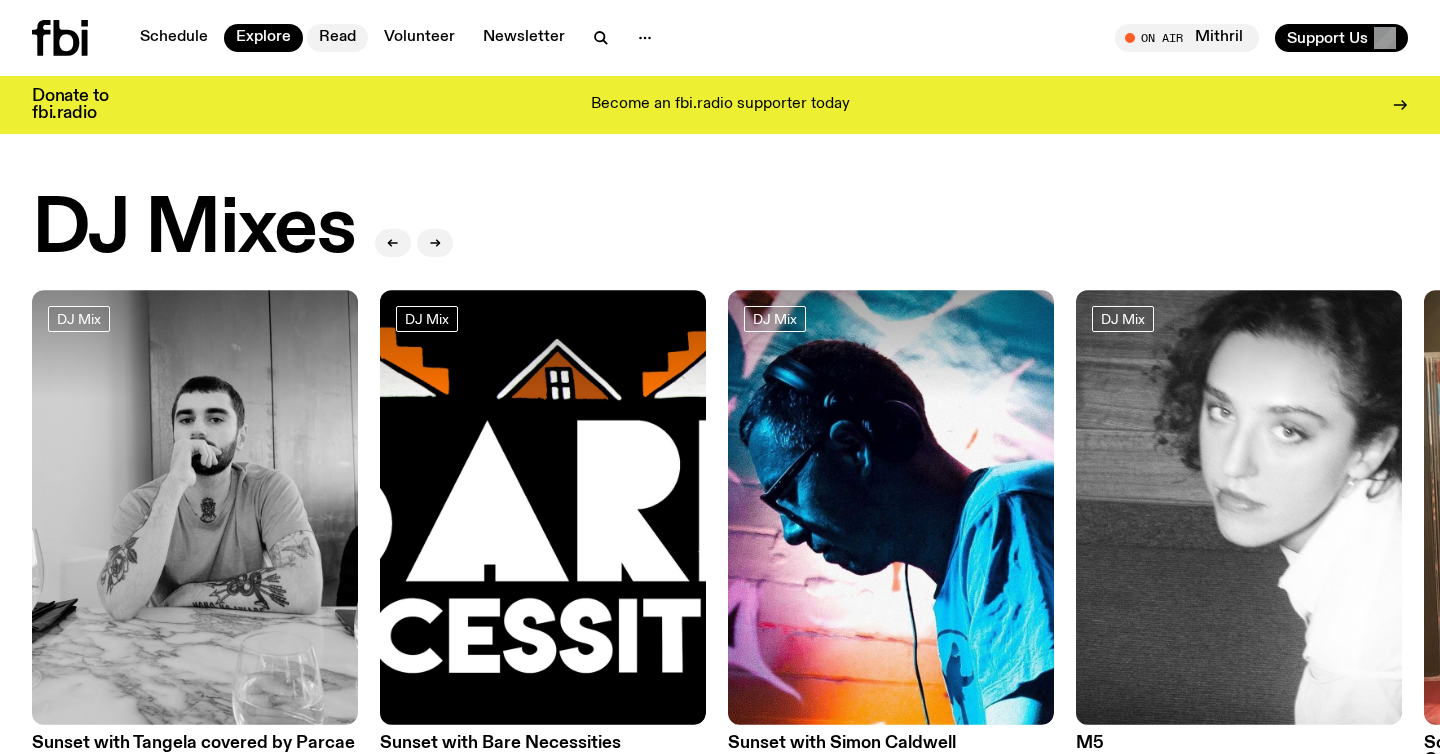 click on "Read" at bounding box center [337, 38] 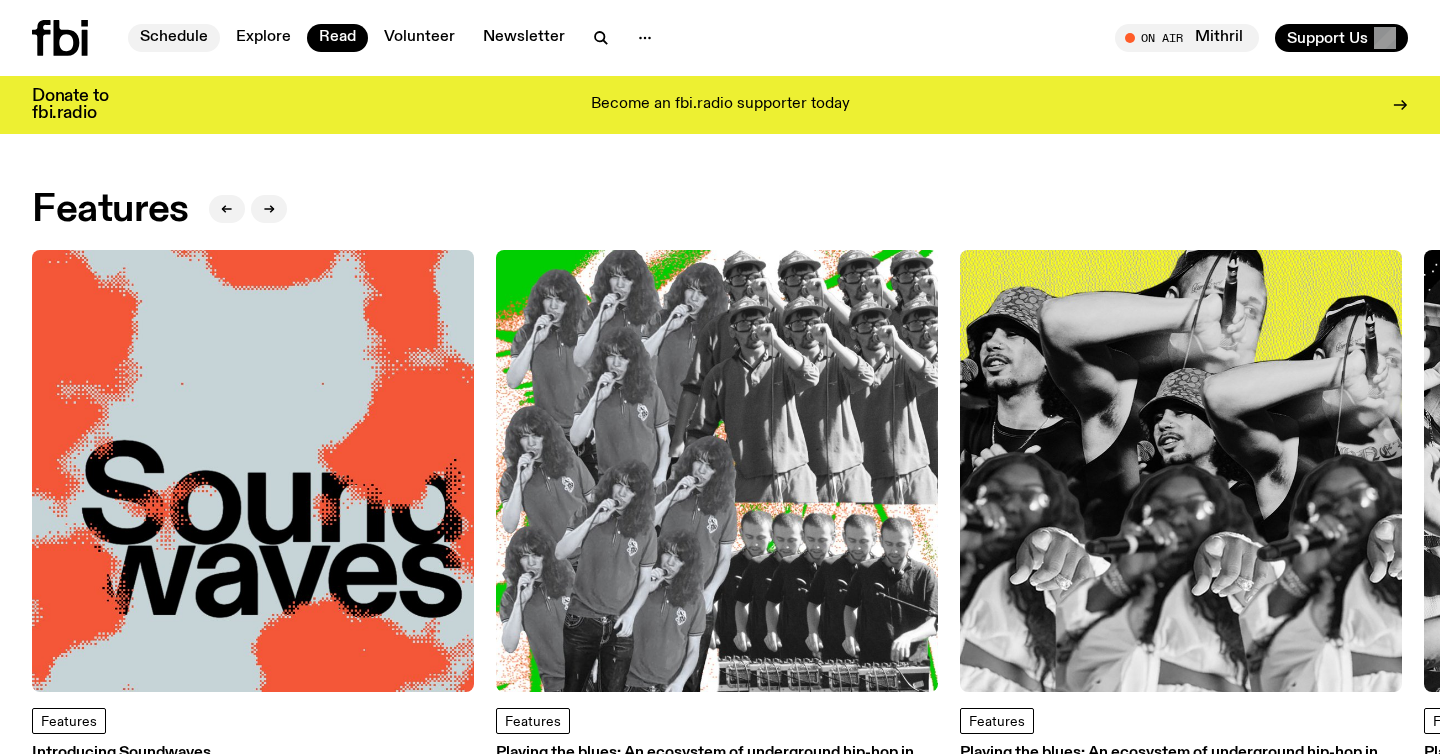 click on "Schedule" at bounding box center [174, 38] 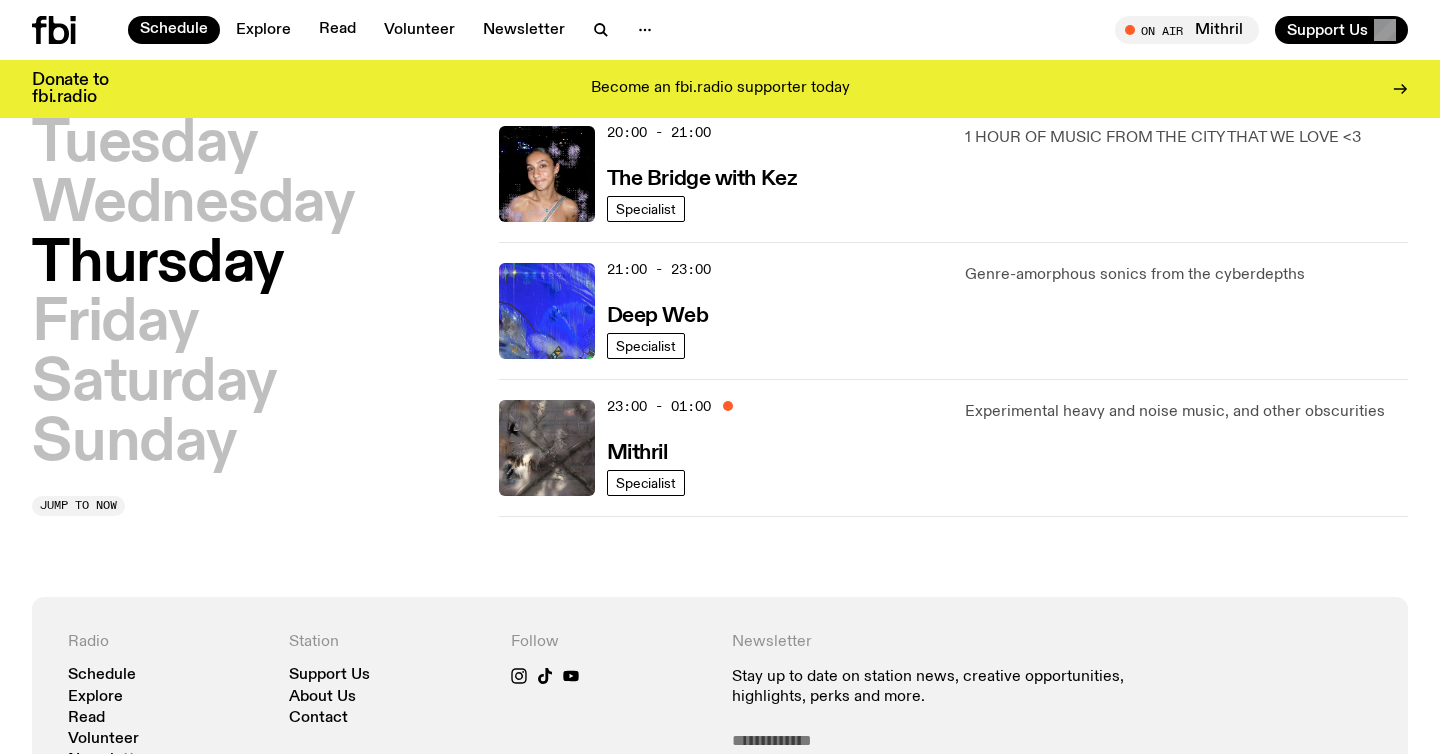 scroll, scrollTop: 869, scrollLeft: 0, axis: vertical 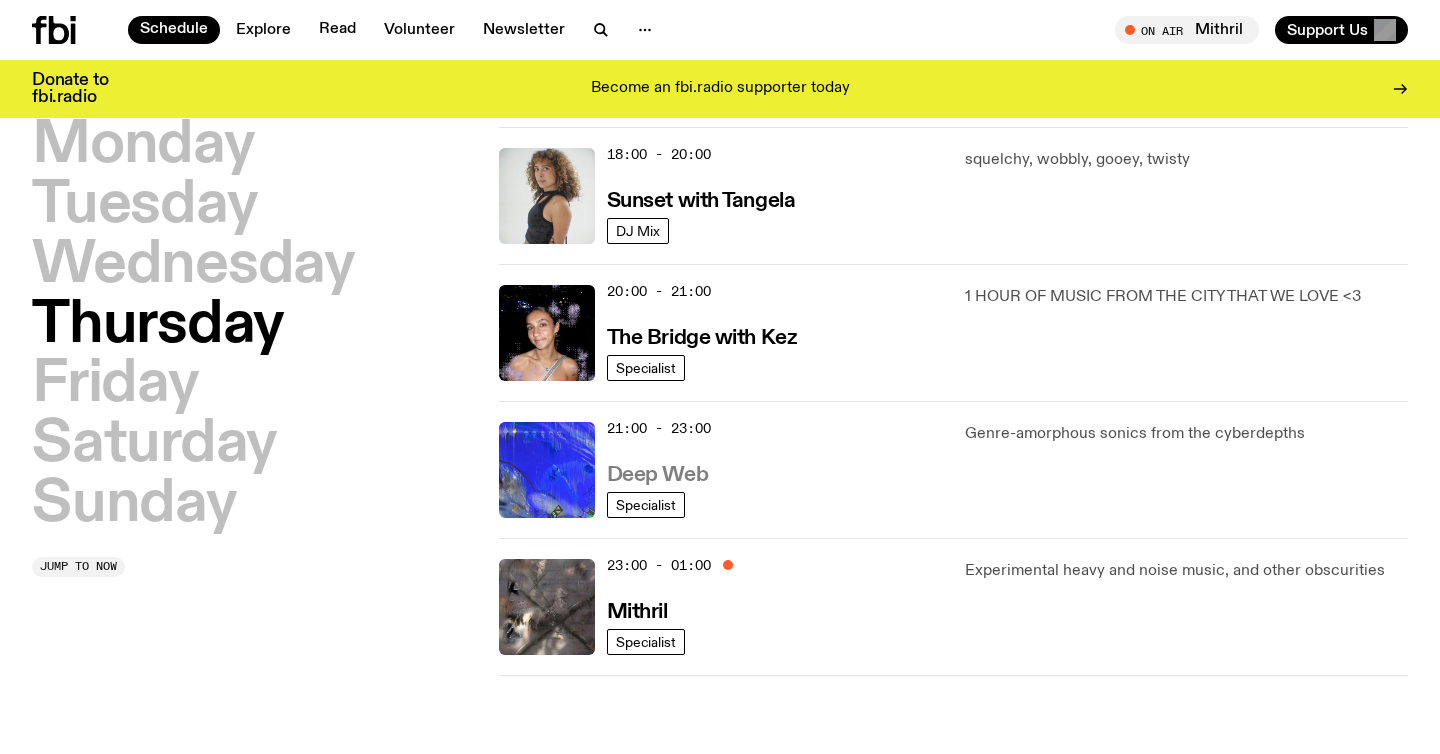 click on "Deep Web" at bounding box center [657, 475] 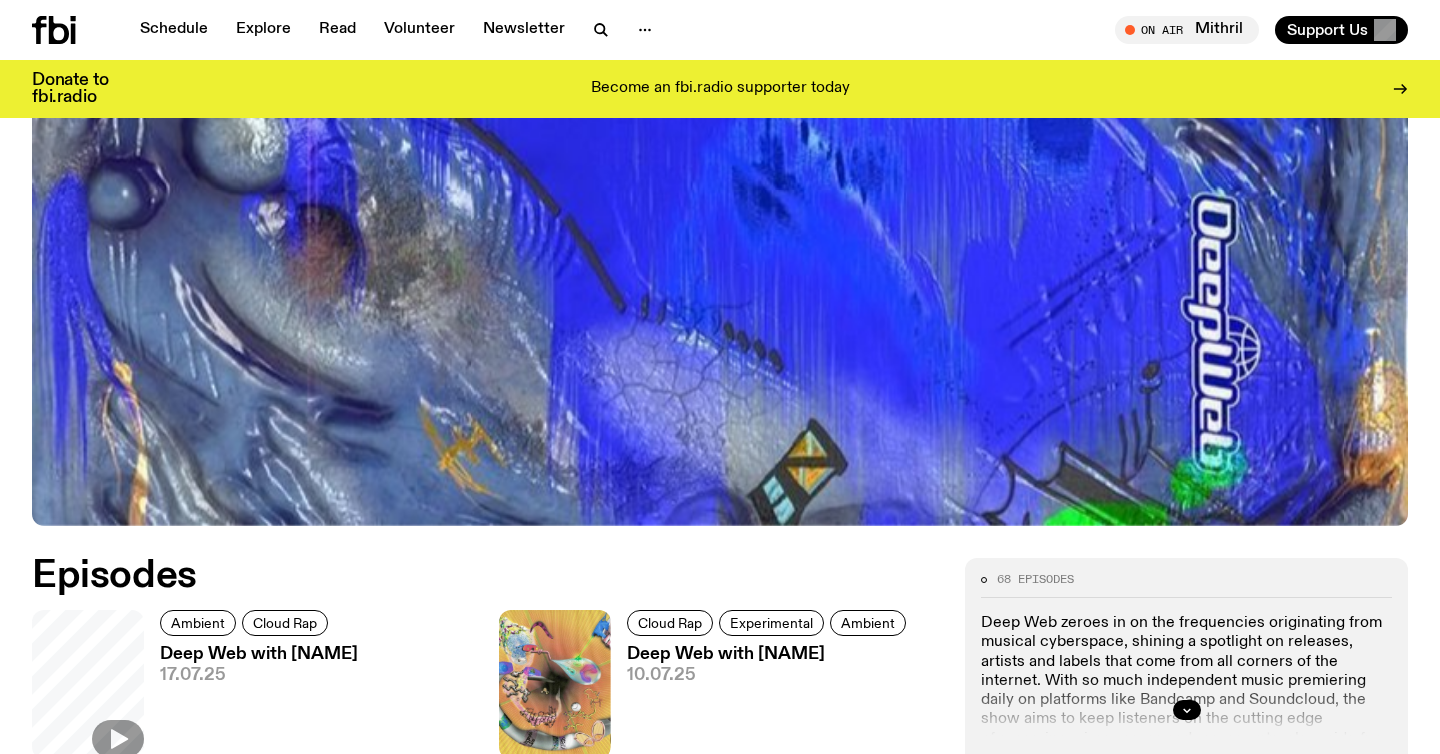 scroll, scrollTop: 977, scrollLeft: 0, axis: vertical 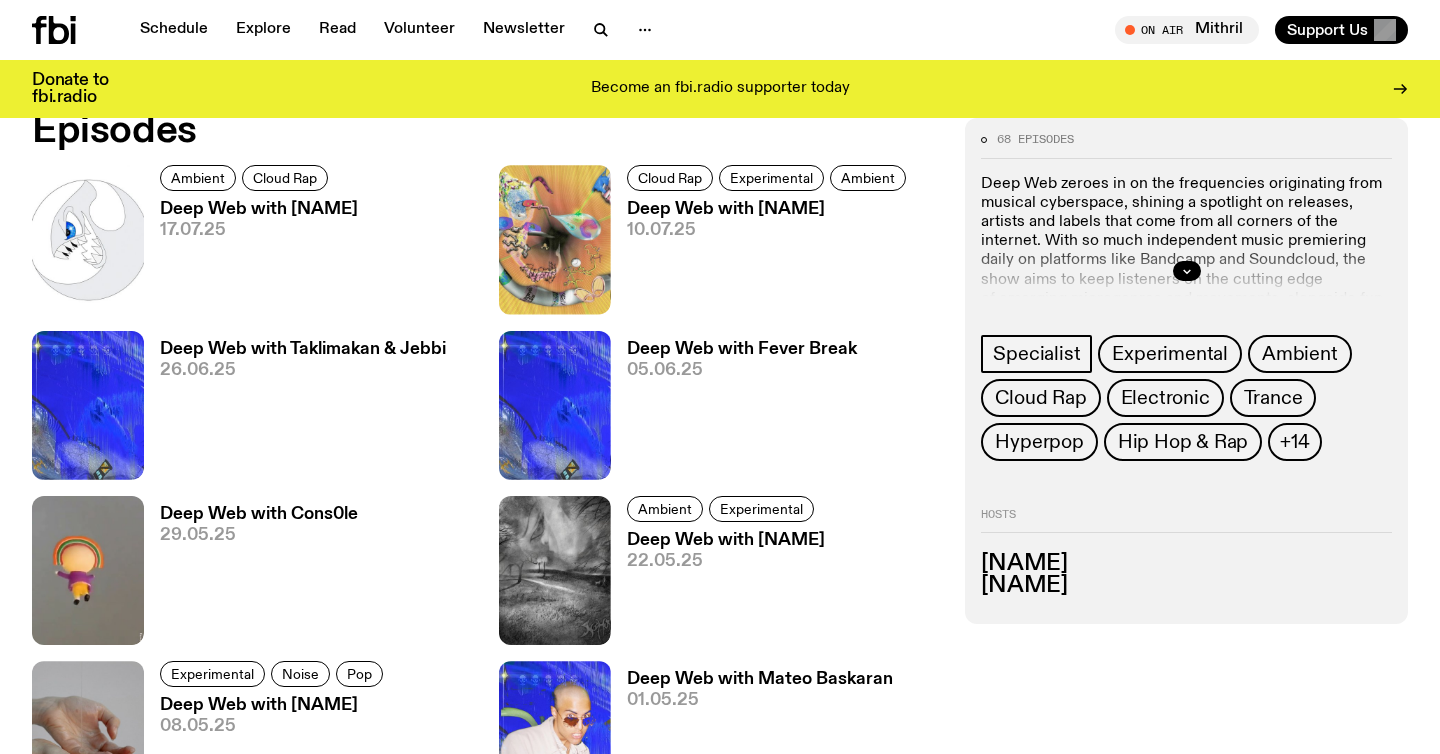 click on "Deep Web with [NAME]" at bounding box center (259, 209) 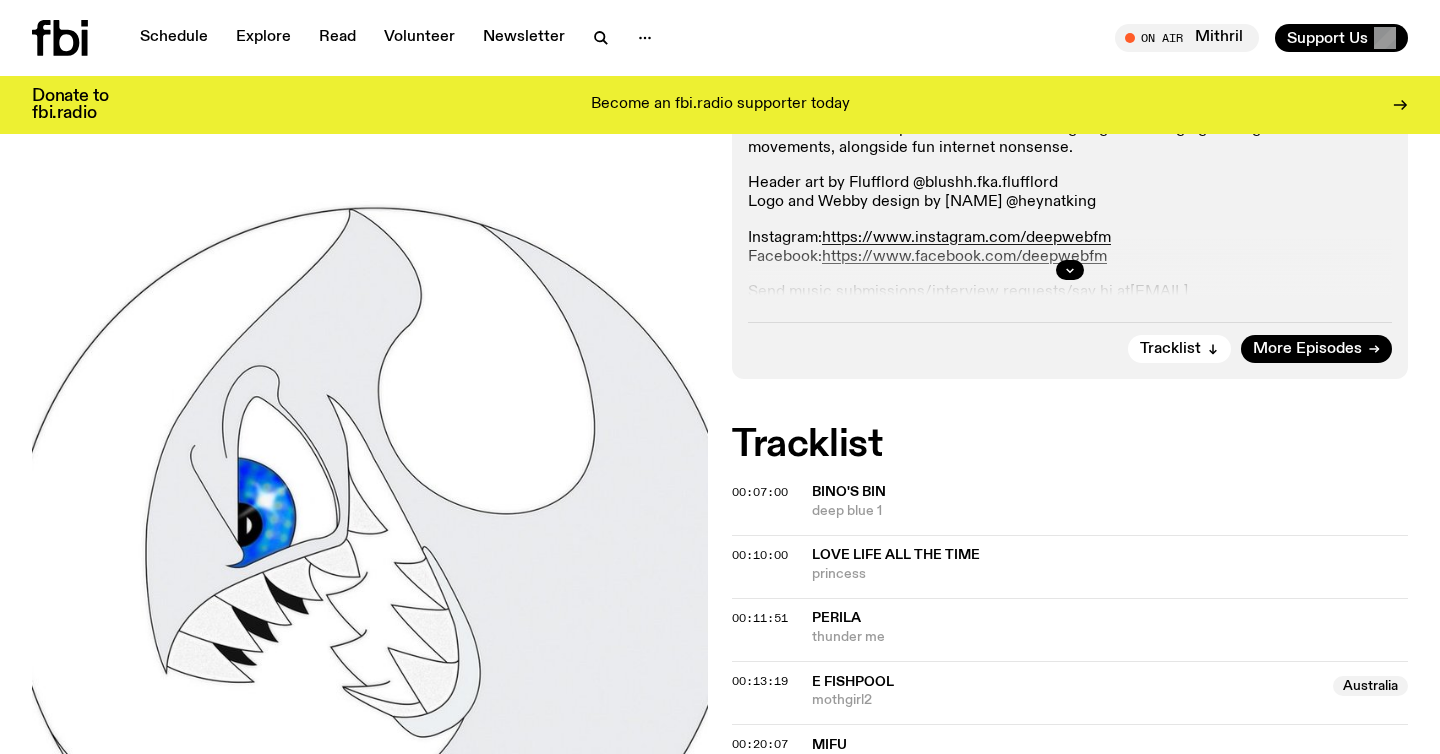 scroll, scrollTop: 0, scrollLeft: 0, axis: both 